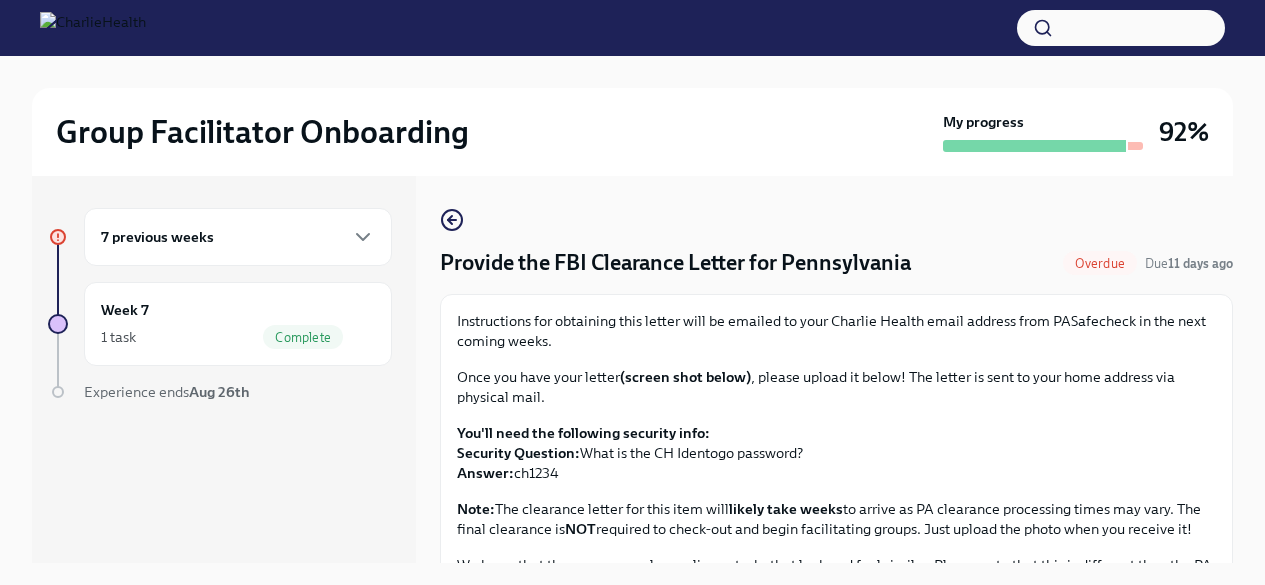 scroll, scrollTop: 0, scrollLeft: 0, axis: both 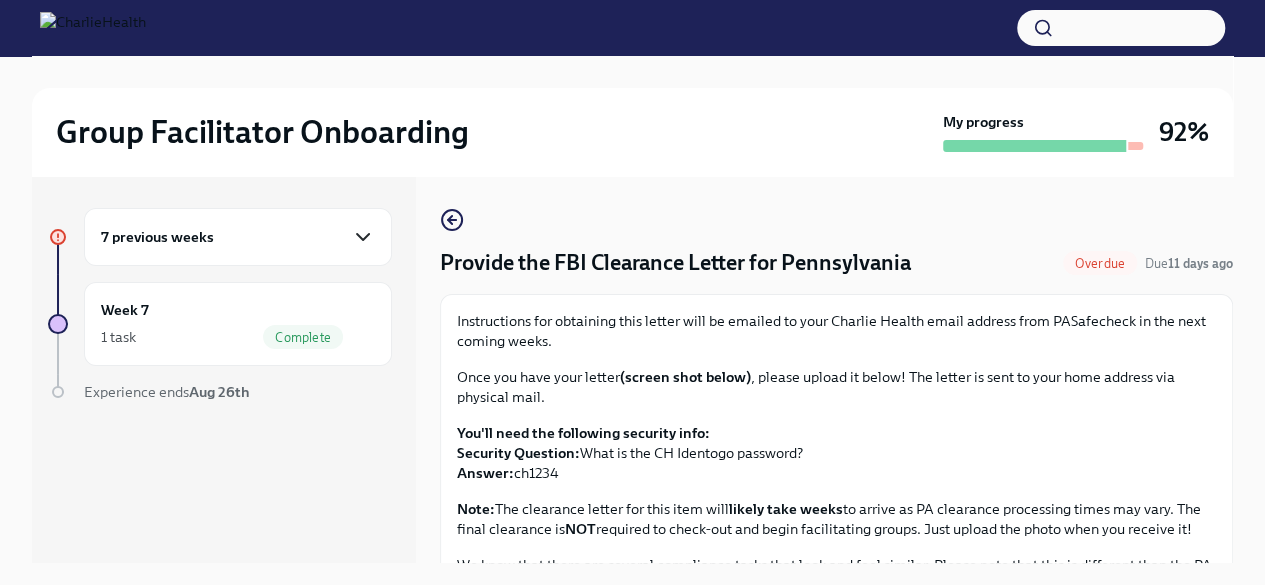 click 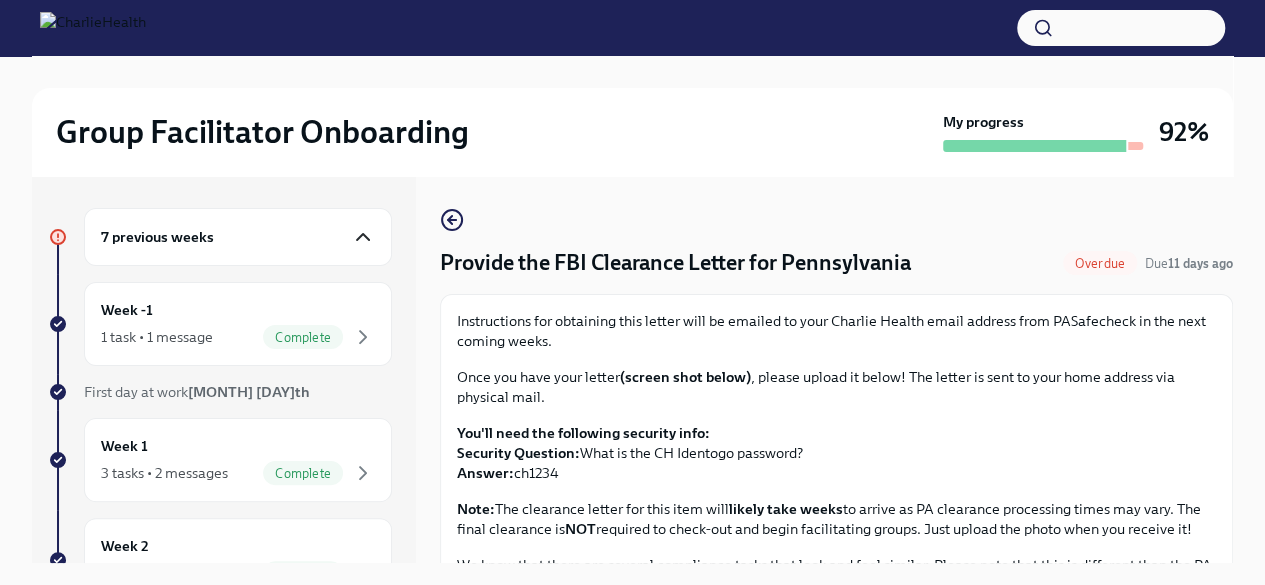 click 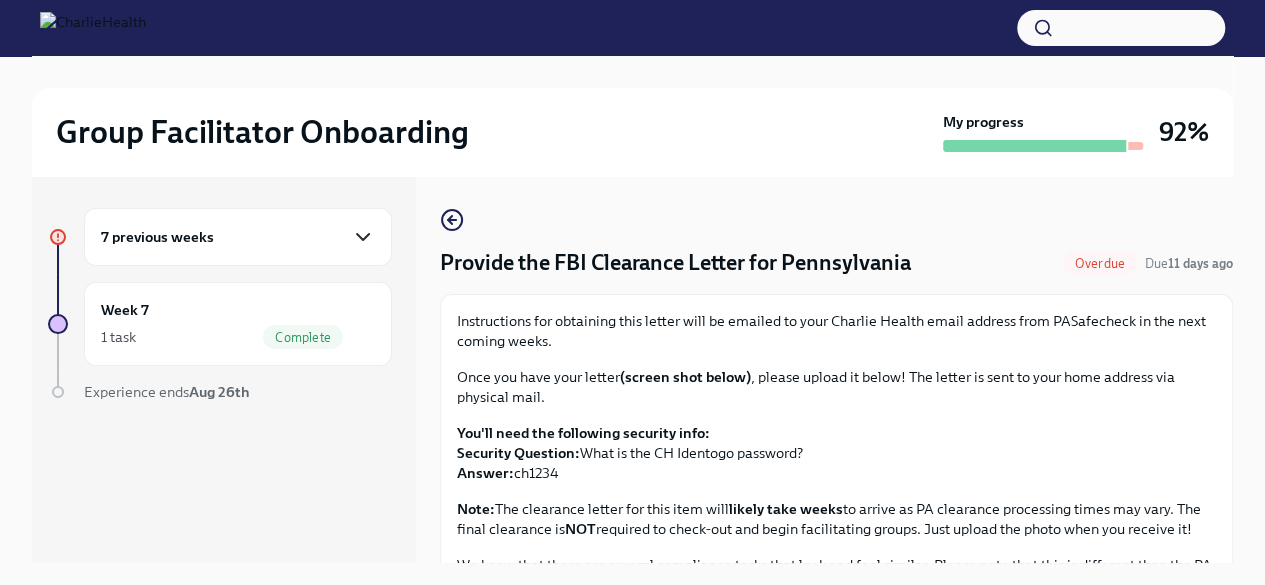 click 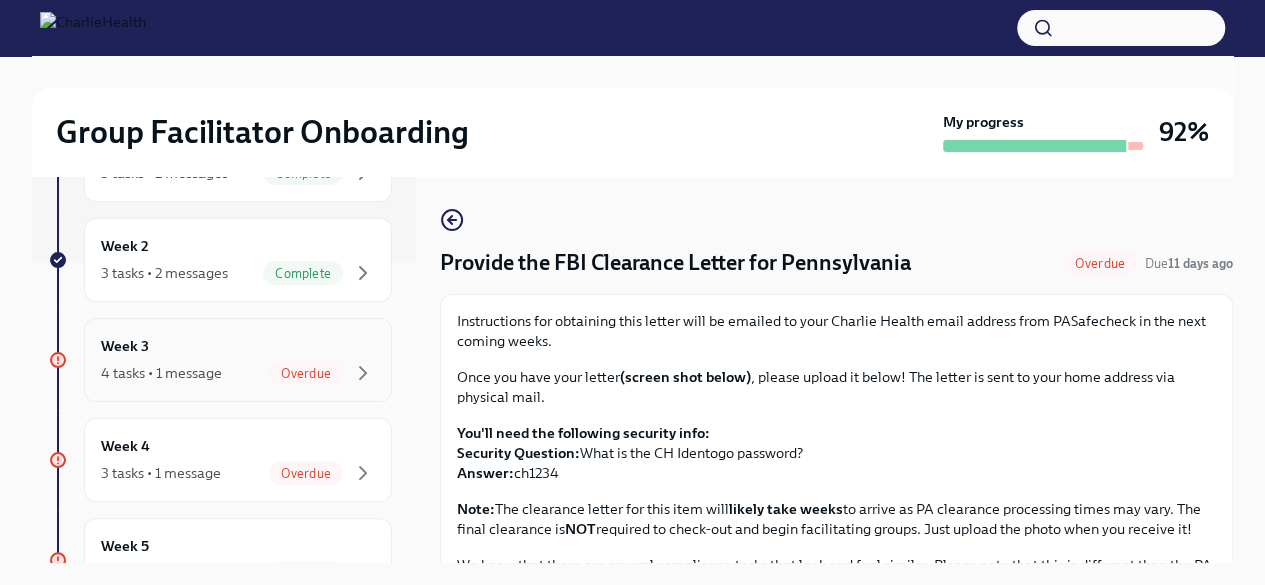 scroll, scrollTop: 0, scrollLeft: 0, axis: both 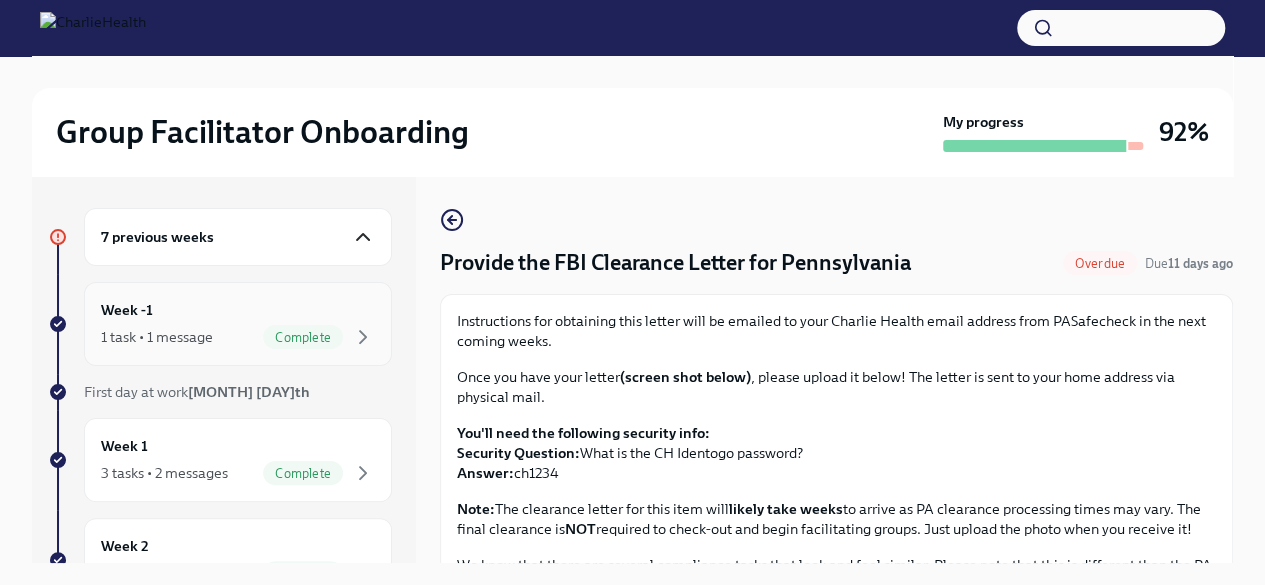 click on "Week -1 1 task • 1 message Complete" at bounding box center [238, 324] 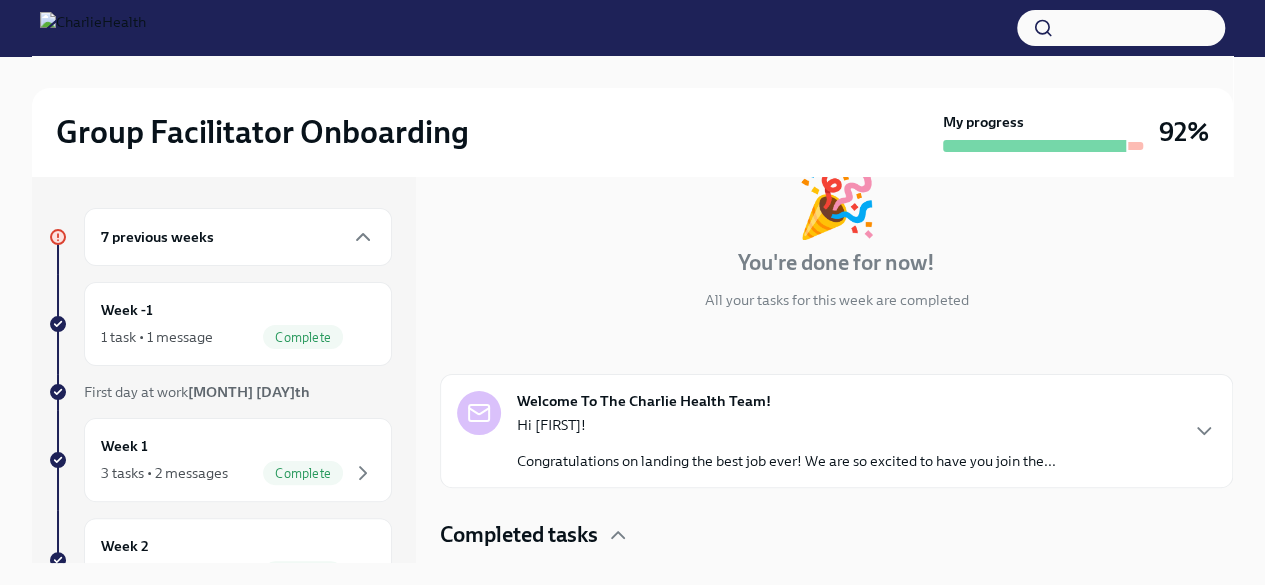 scroll, scrollTop: 197, scrollLeft: 0, axis: vertical 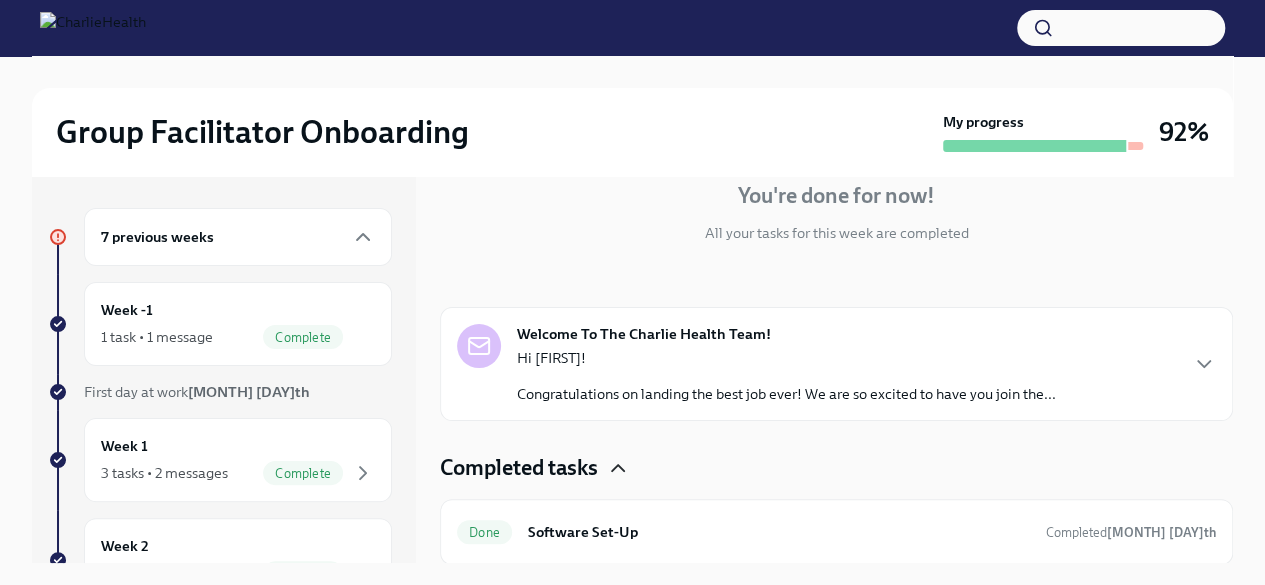 click 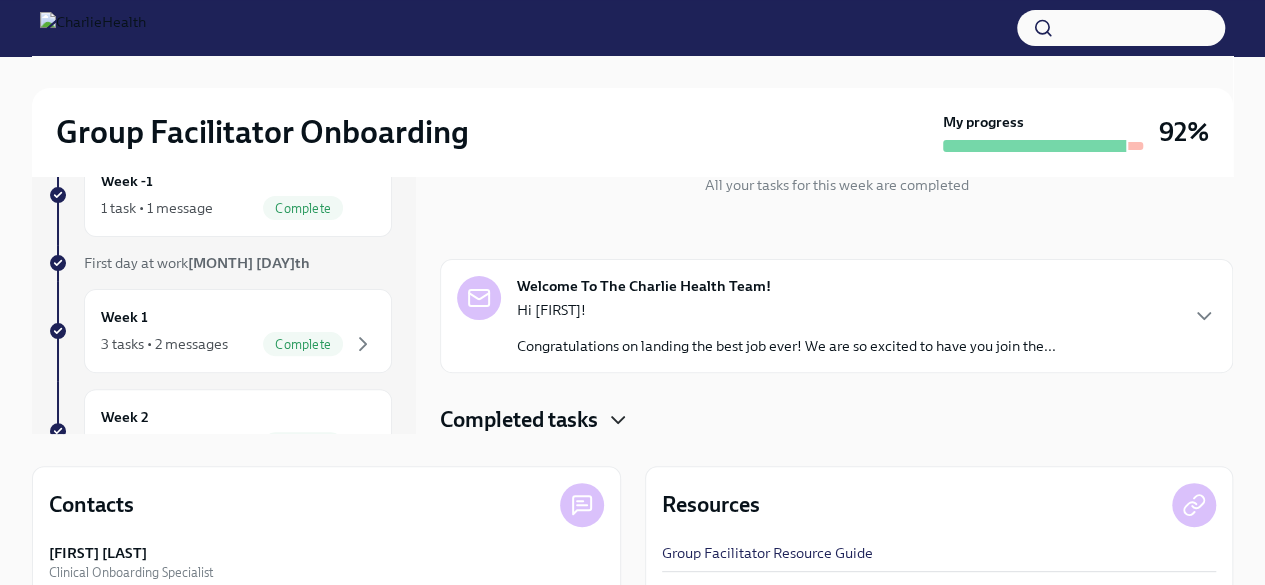 scroll, scrollTop: 286, scrollLeft: 0, axis: vertical 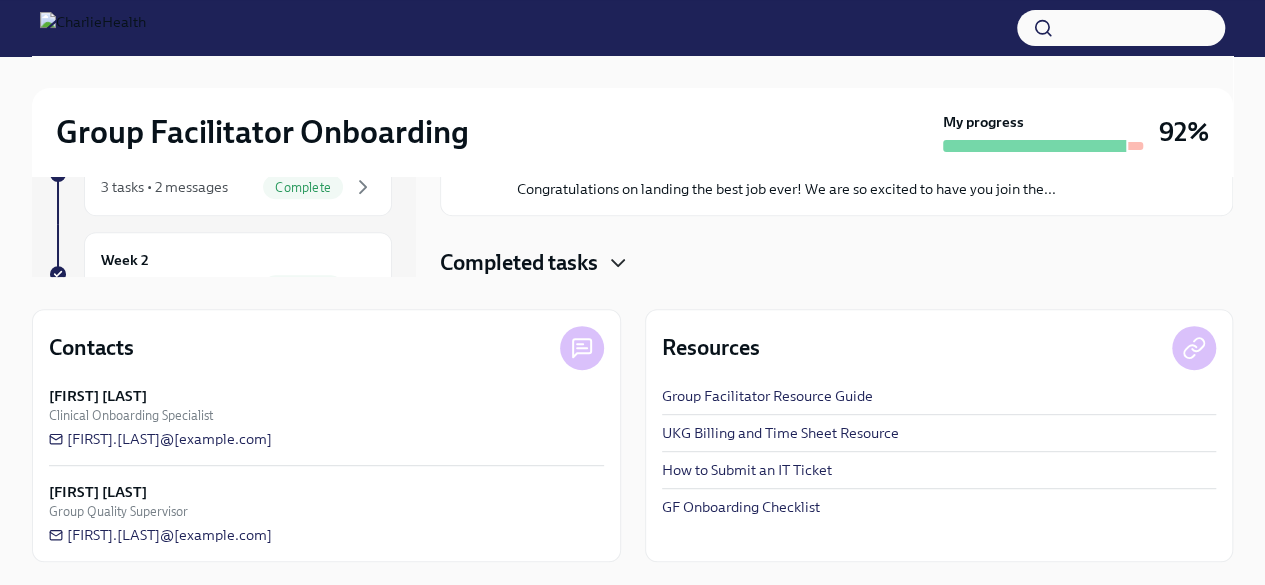 click 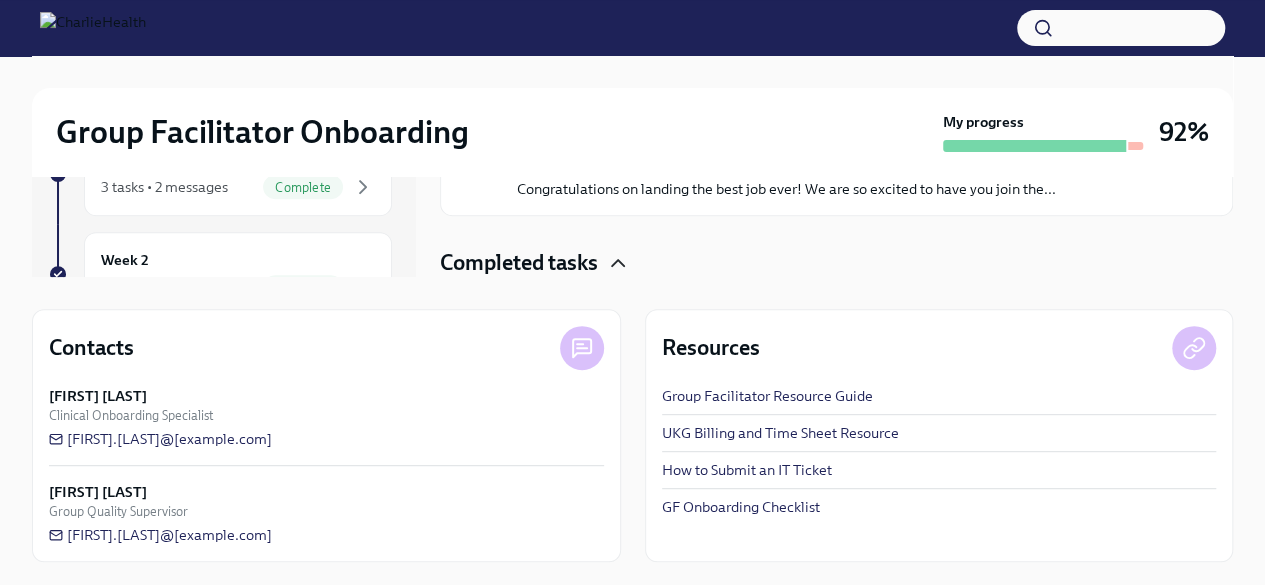 scroll, scrollTop: 197, scrollLeft: 0, axis: vertical 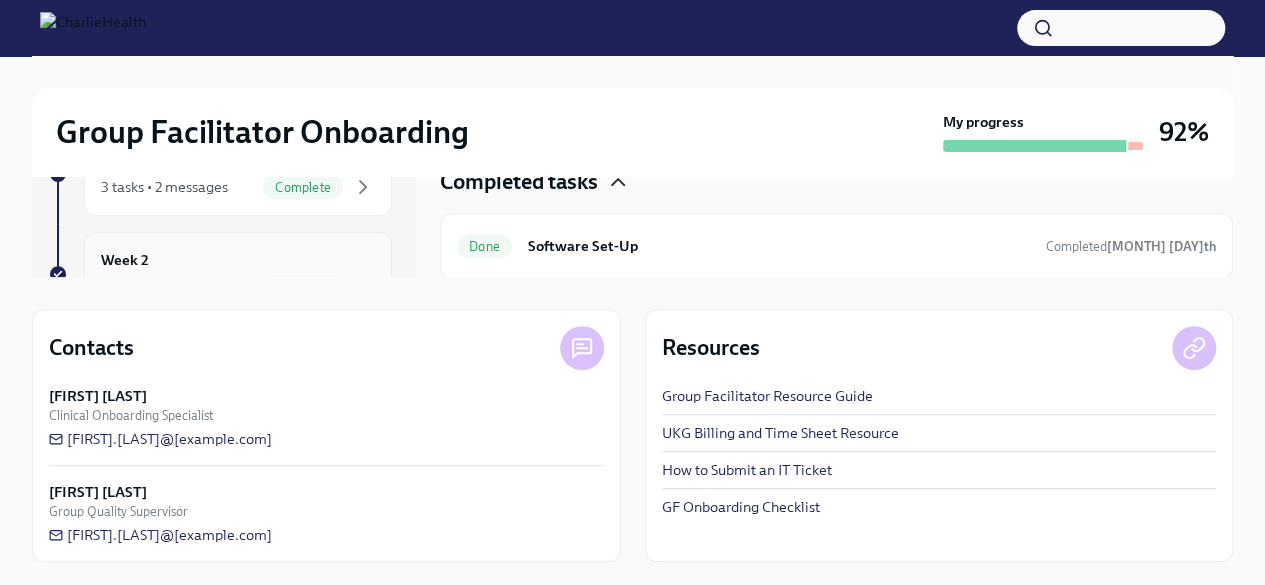click on "Week 2 3 tasks • 2 messages Complete" at bounding box center [238, 274] 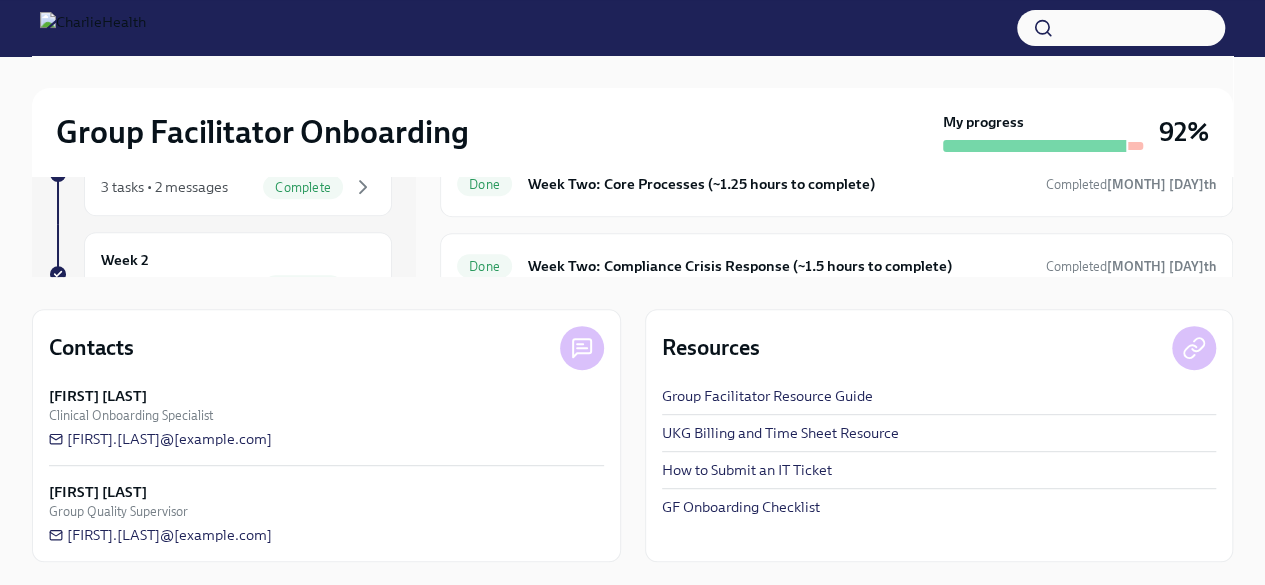 scroll, scrollTop: 489, scrollLeft: 0, axis: vertical 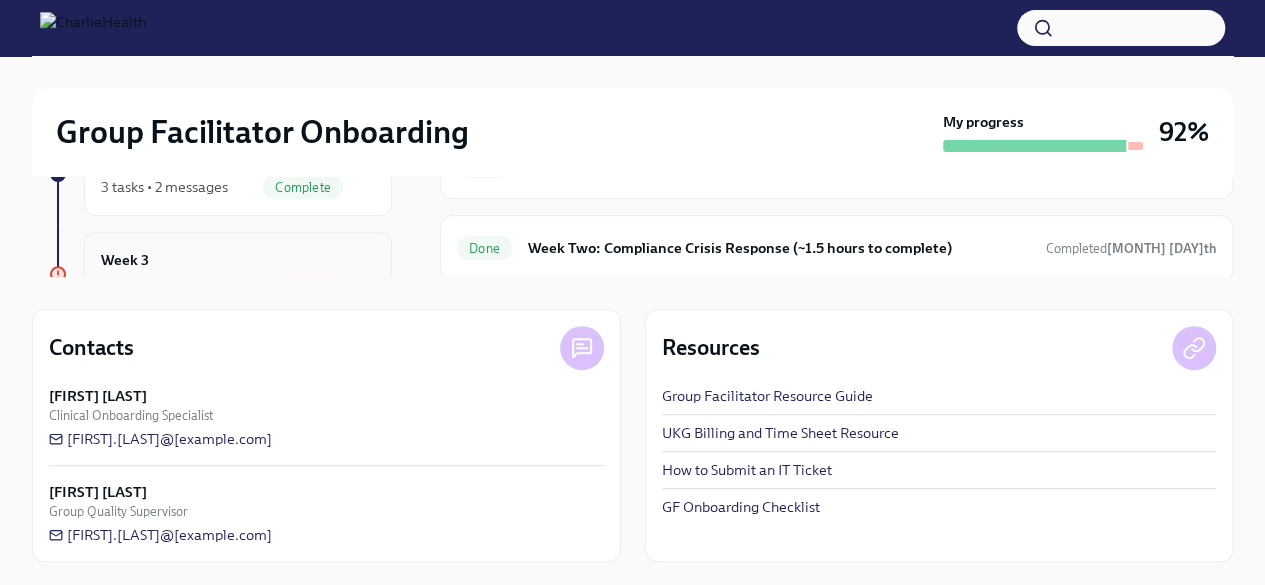 click on "Week 3 4 tasks • 1 message Overdue" at bounding box center (238, 274) 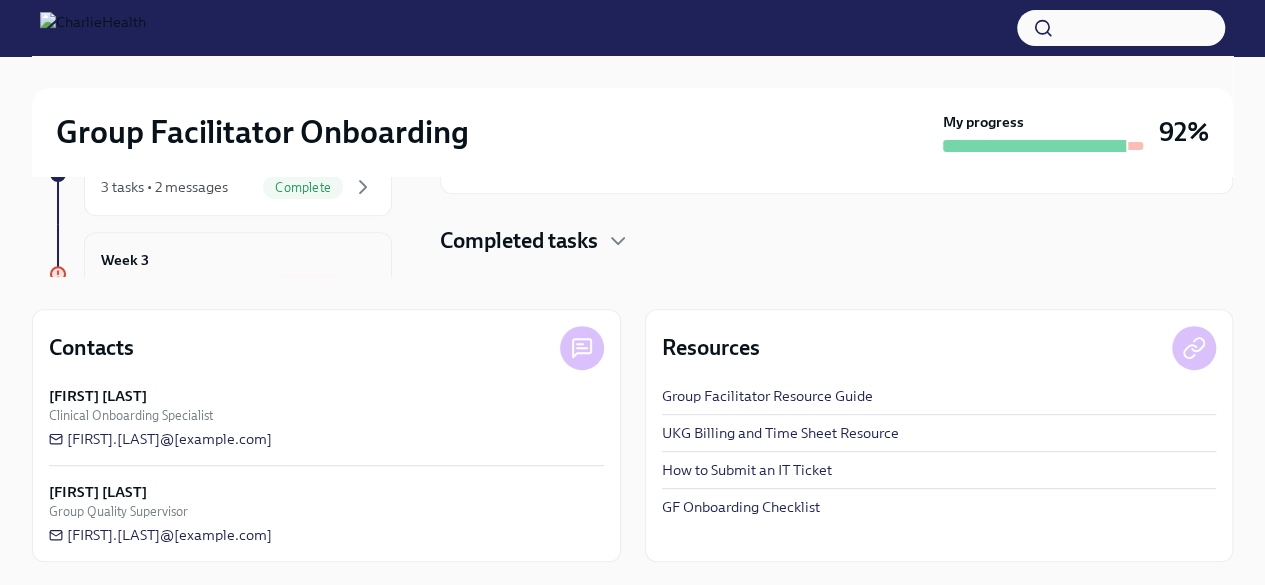 scroll, scrollTop: 0, scrollLeft: 0, axis: both 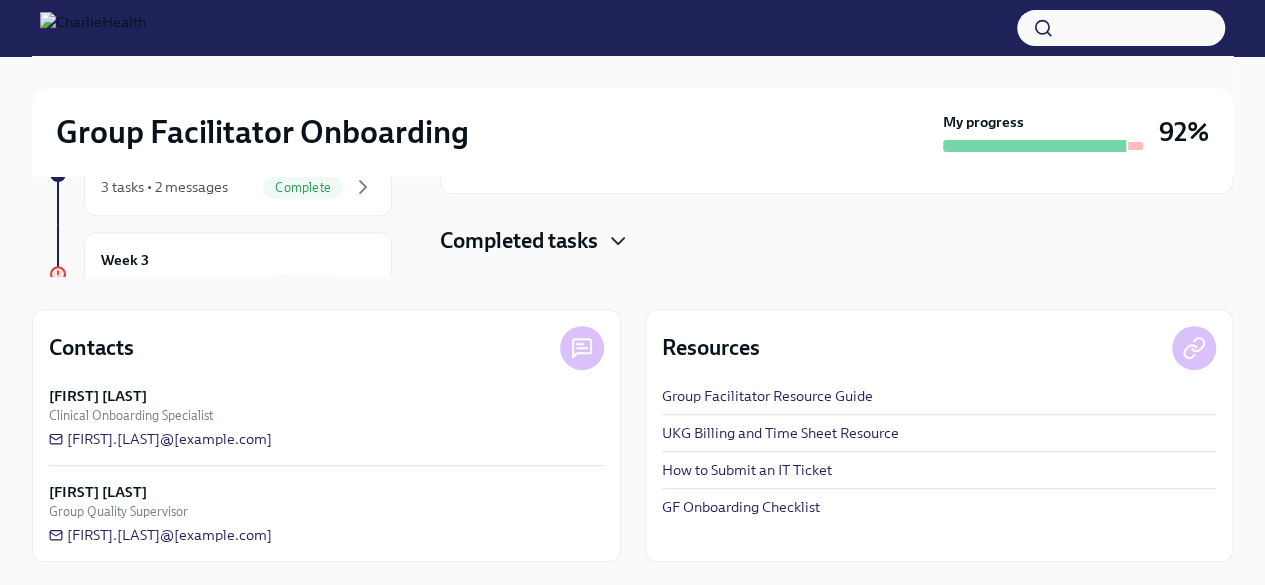 click 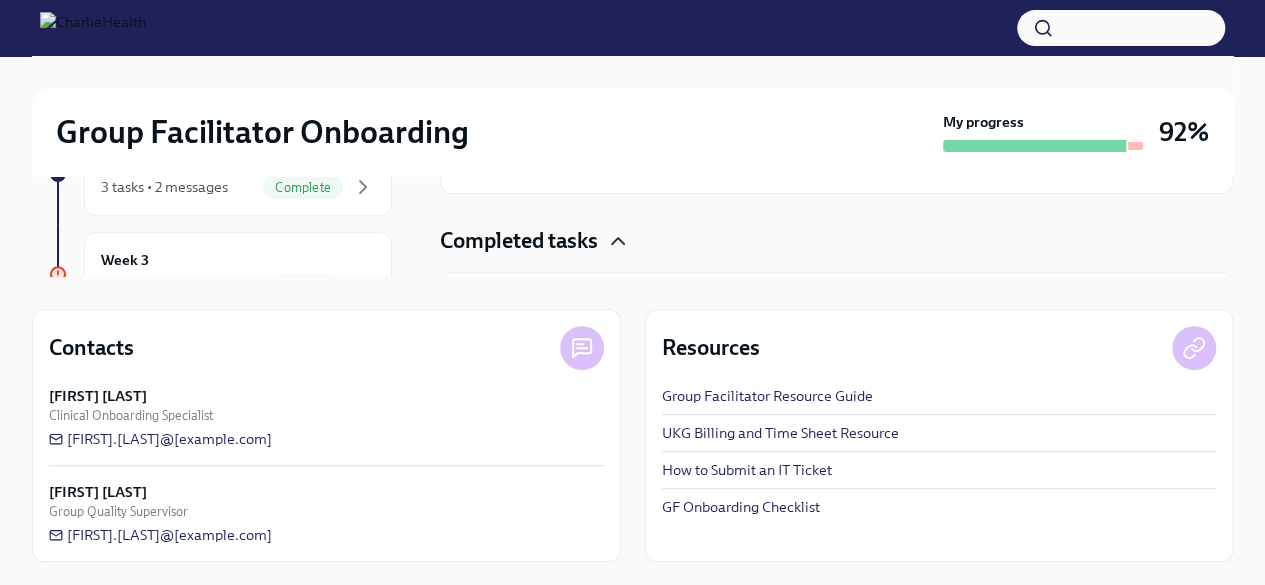 scroll, scrollTop: 40, scrollLeft: 0, axis: vertical 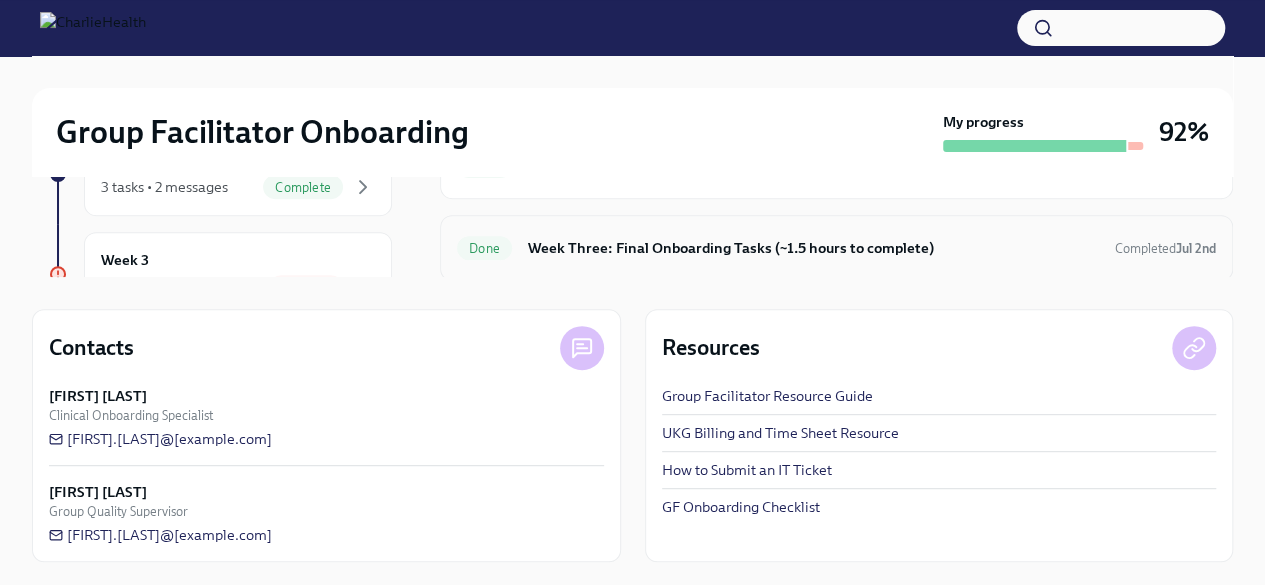 click on "Week Three: Final Onboarding Tasks (~1.5 hours to complete)" at bounding box center (813, 248) 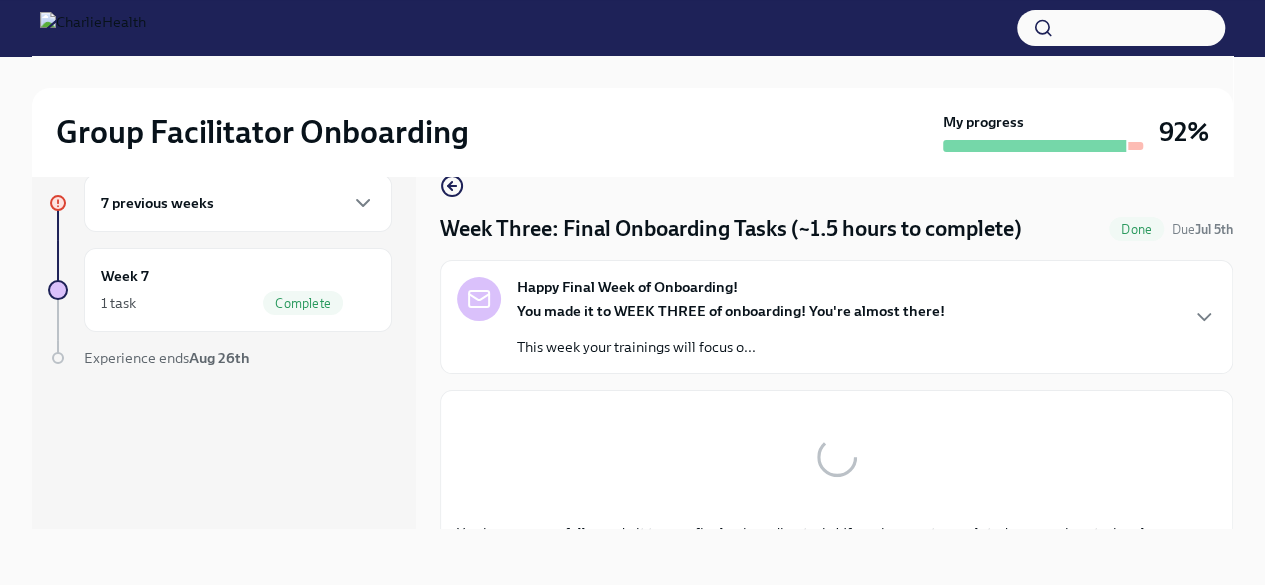 scroll, scrollTop: 34, scrollLeft: 0, axis: vertical 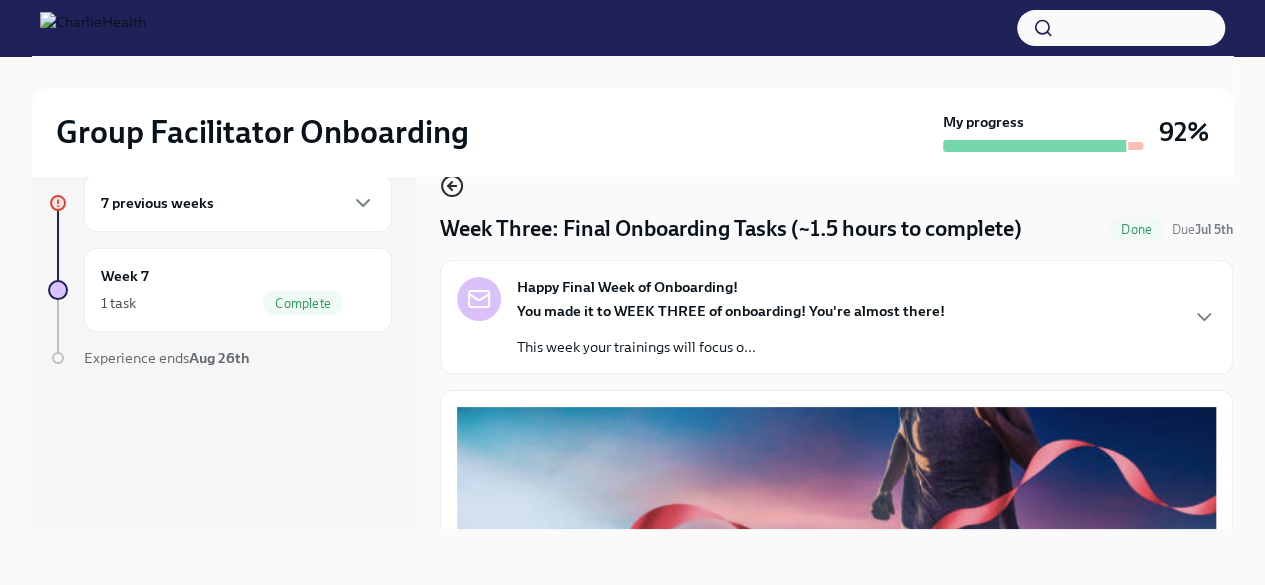 click 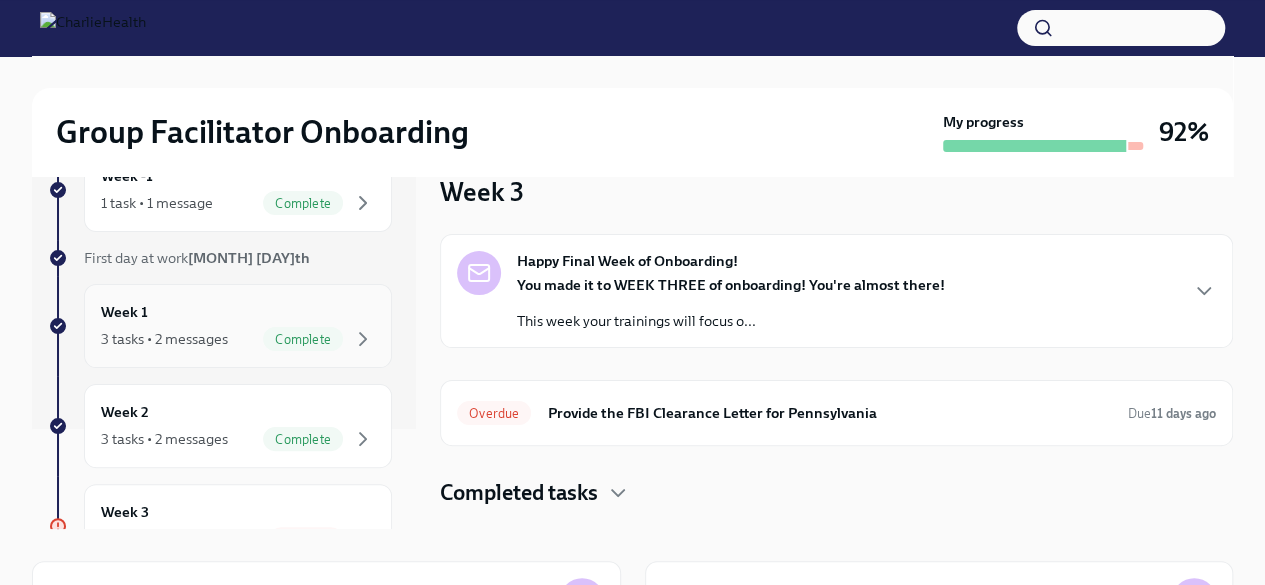 scroll, scrollTop: 200, scrollLeft: 0, axis: vertical 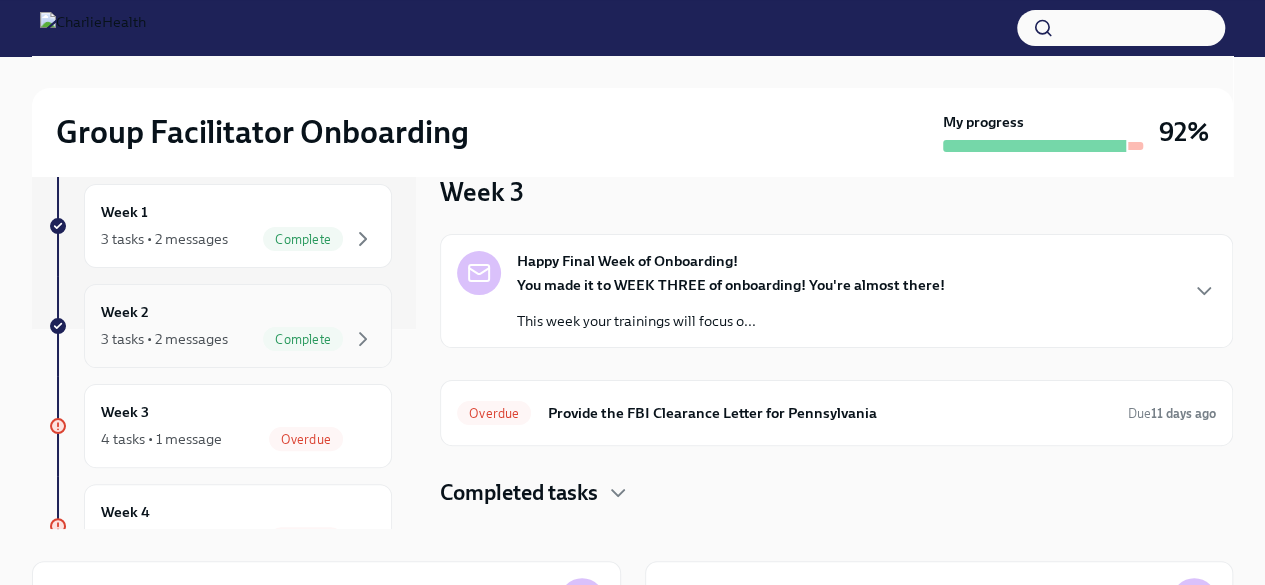 click on "Week 2 3 tasks • 2 messages Complete" at bounding box center (238, 326) 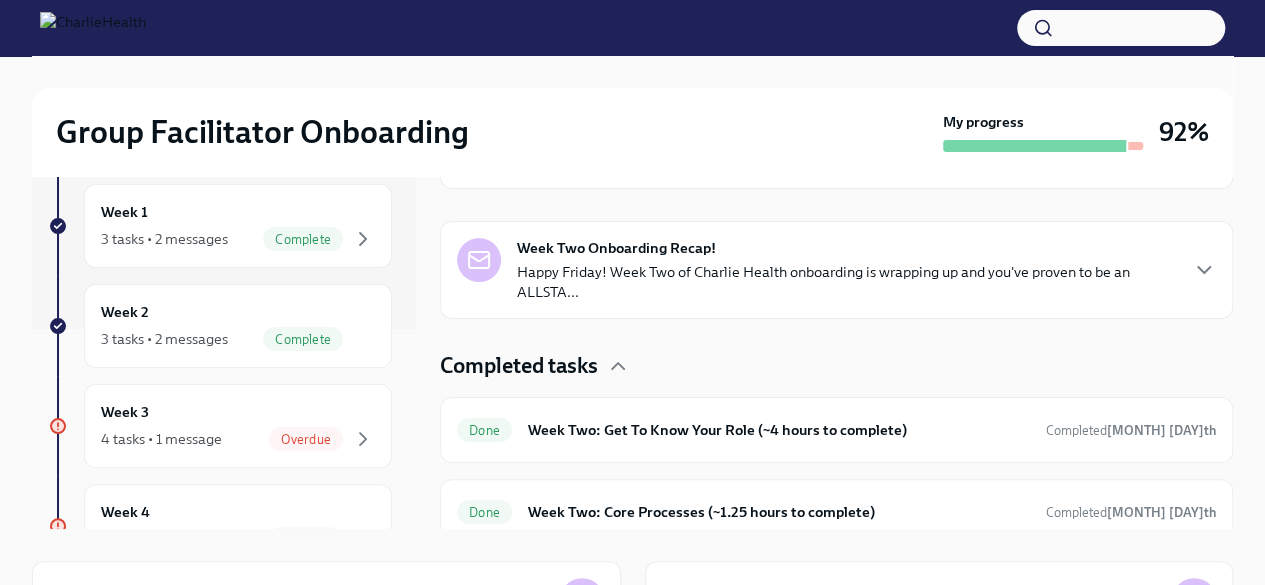 scroll, scrollTop: 489, scrollLeft: 0, axis: vertical 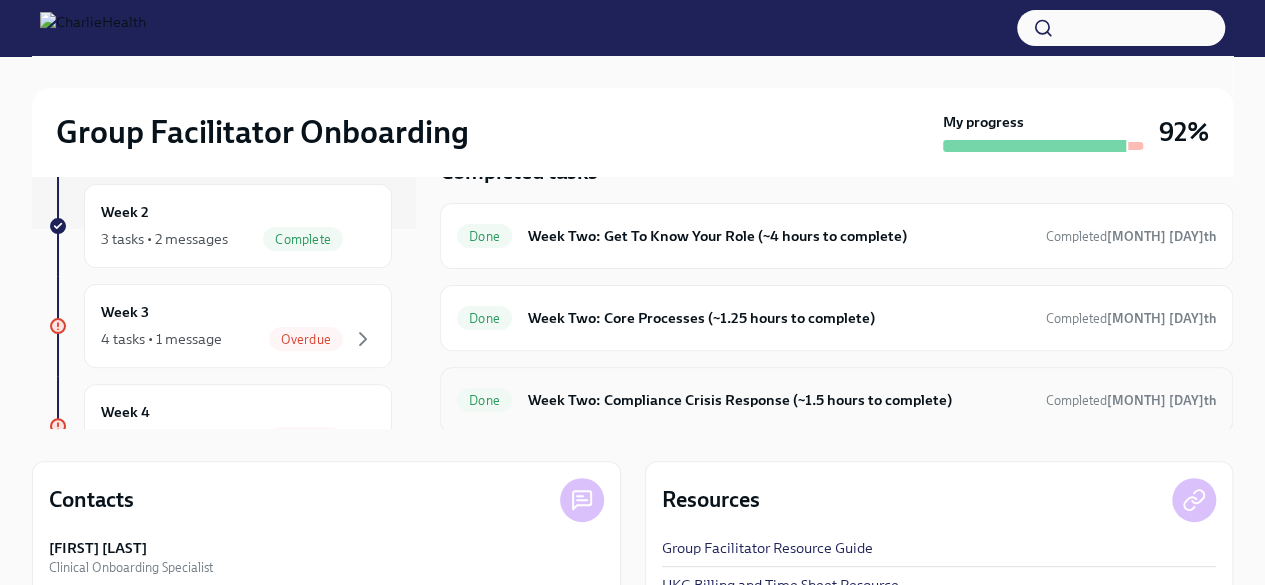 click on "Week Two: Compliance Crisis Response (~1.5 hours to complete)" at bounding box center [779, 400] 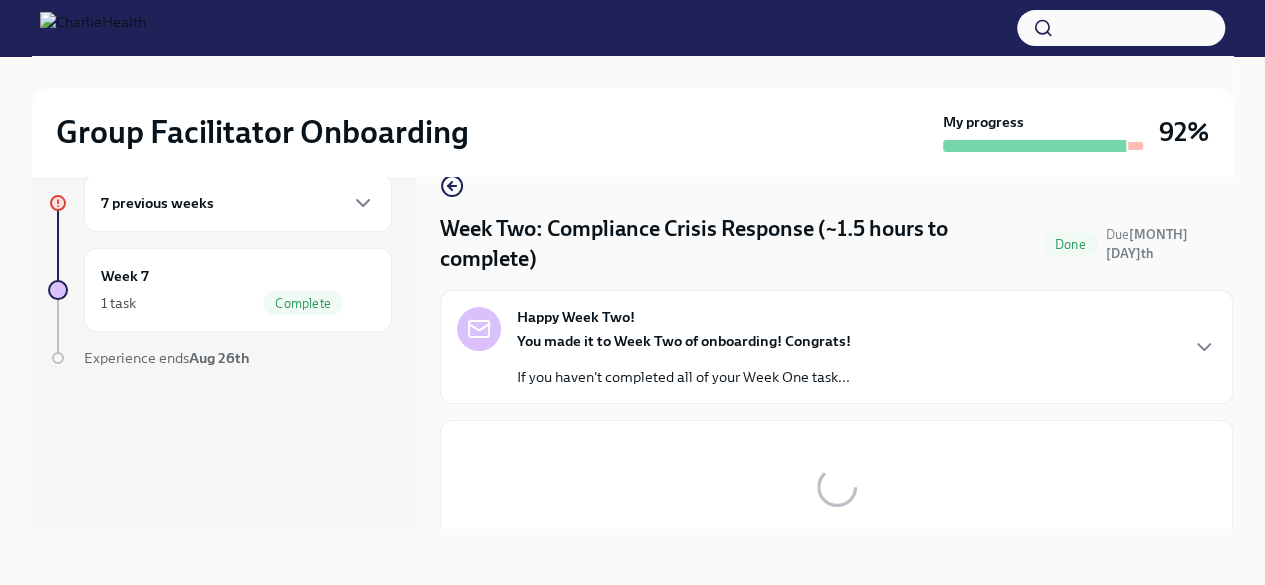 scroll, scrollTop: 34, scrollLeft: 0, axis: vertical 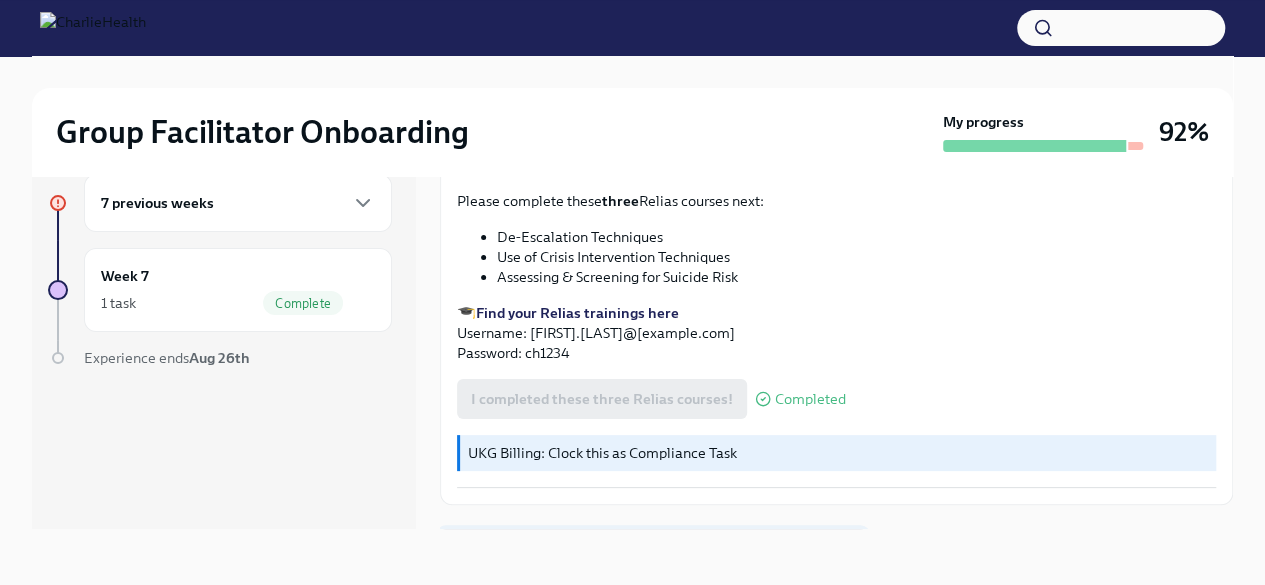 click on "Next task :  Provide the FBI Clearance Letter for Pennsylvania" at bounding box center [653, 549] 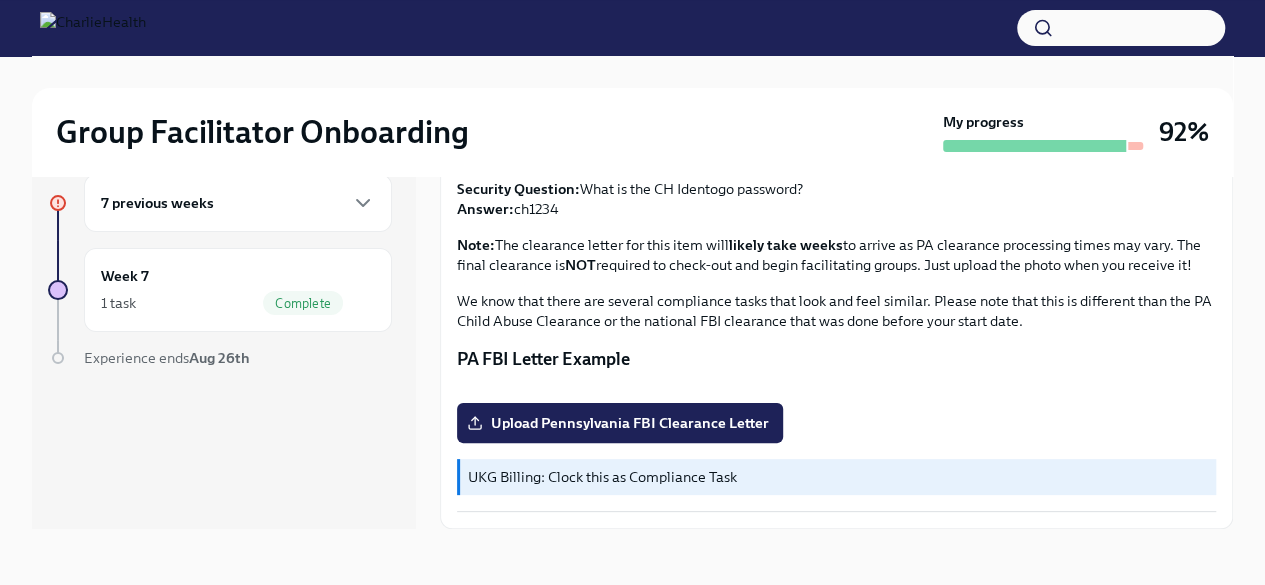 scroll, scrollTop: 0, scrollLeft: 0, axis: both 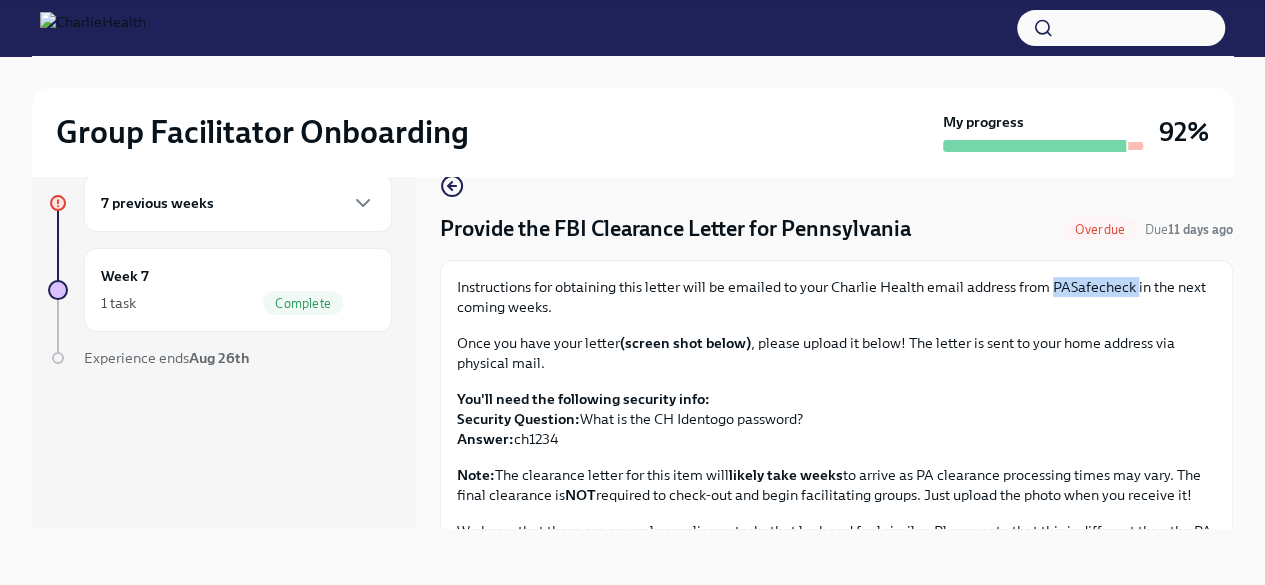 drag, startPoint x: 1136, startPoint y: 287, endPoint x: 1052, endPoint y: 287, distance: 84 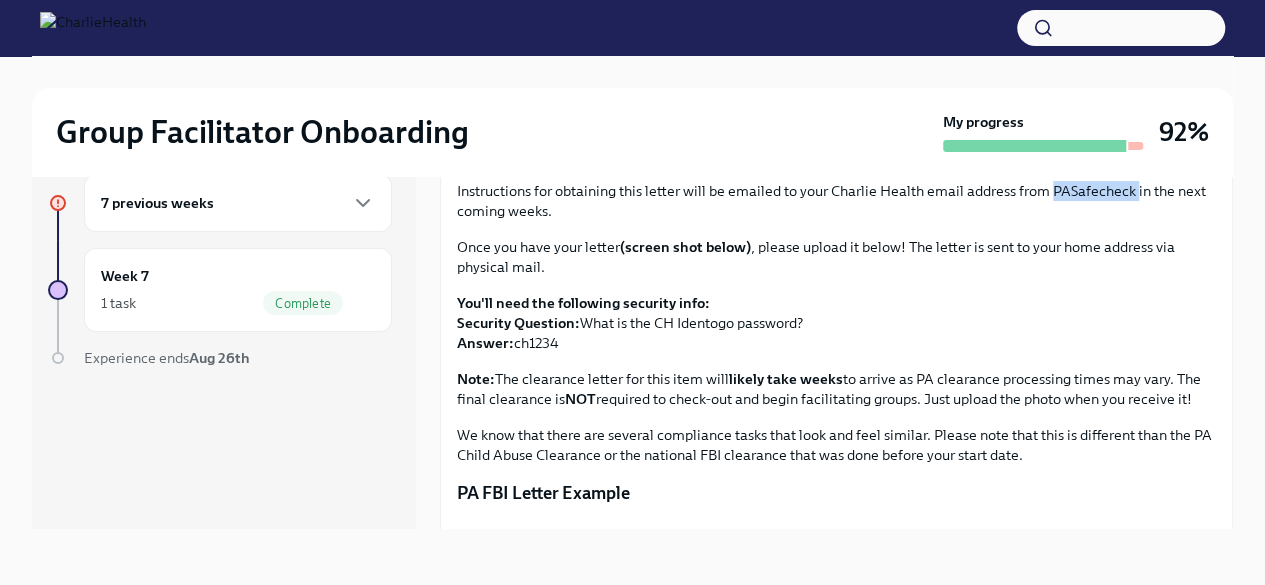 scroll, scrollTop: 0, scrollLeft: 0, axis: both 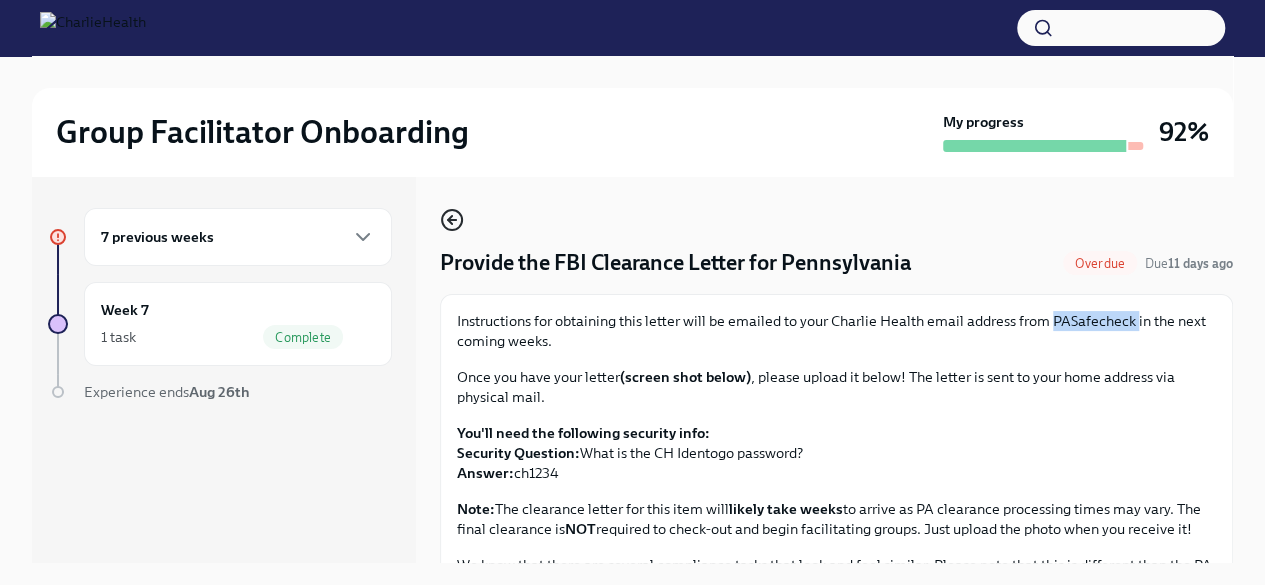 click 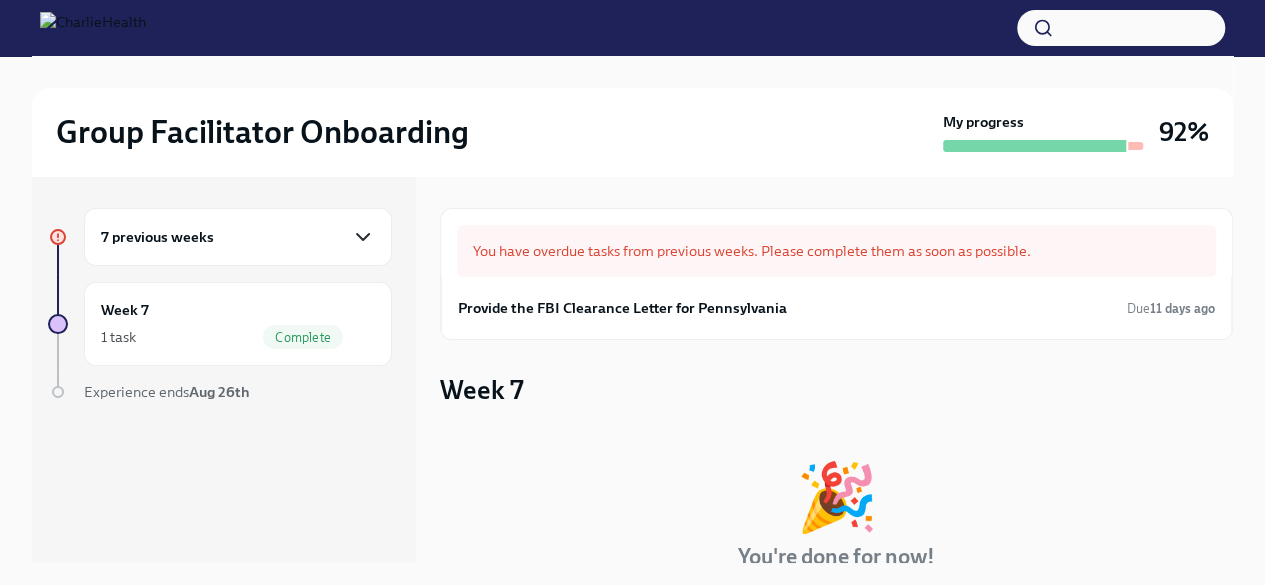 click 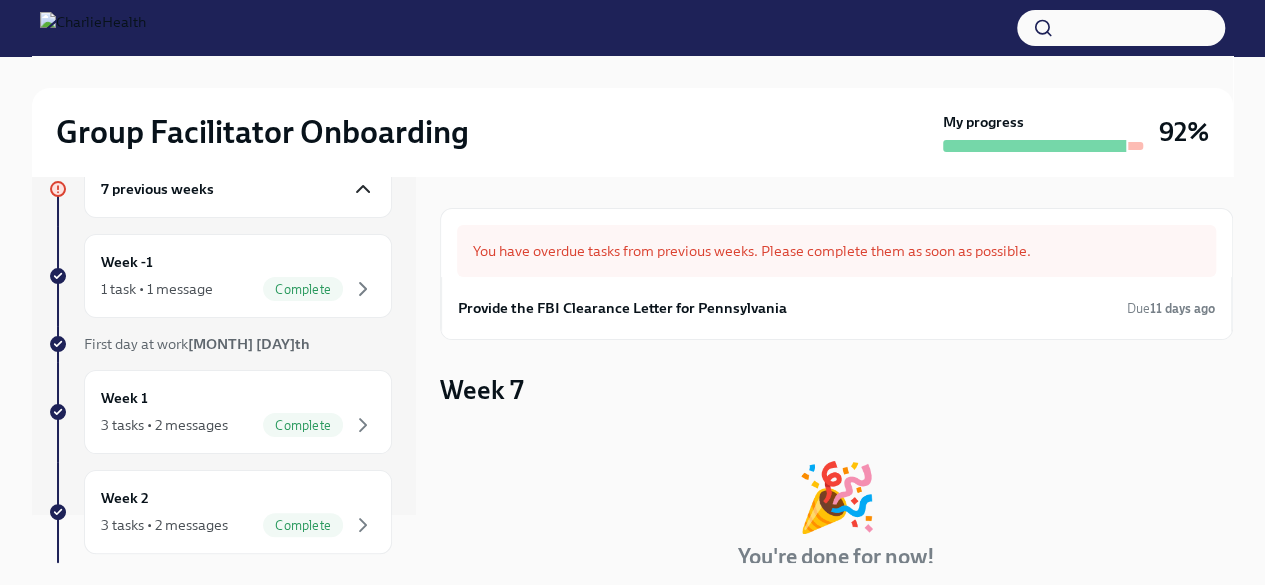 scroll, scrollTop: 400, scrollLeft: 0, axis: vertical 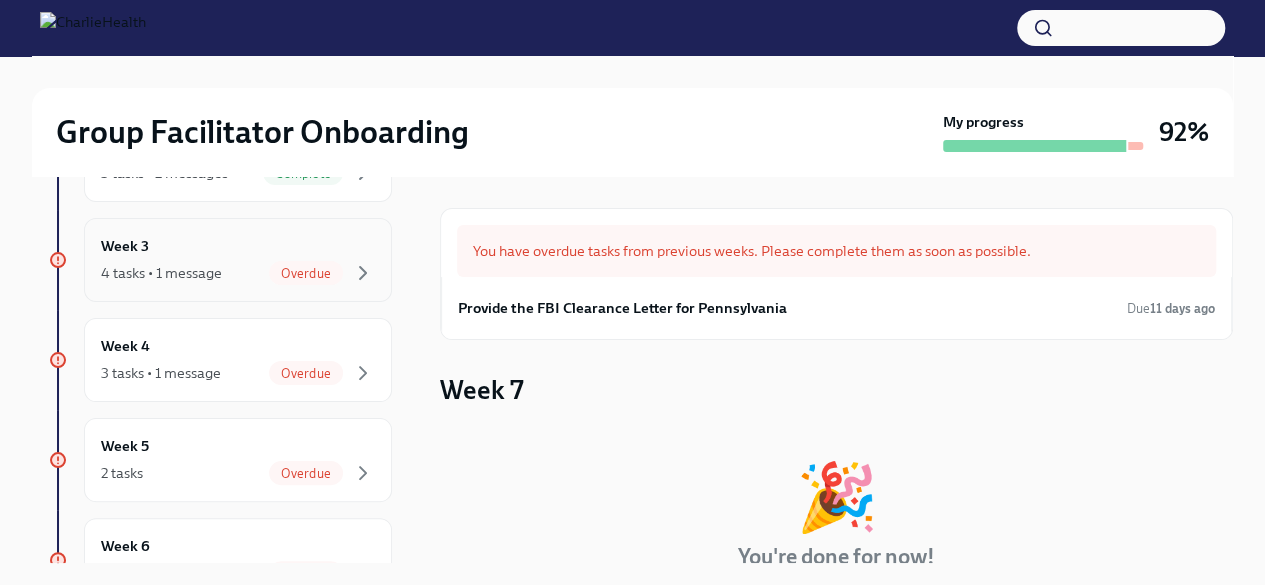 click on "4 tasks • 1 message" at bounding box center (161, 273) 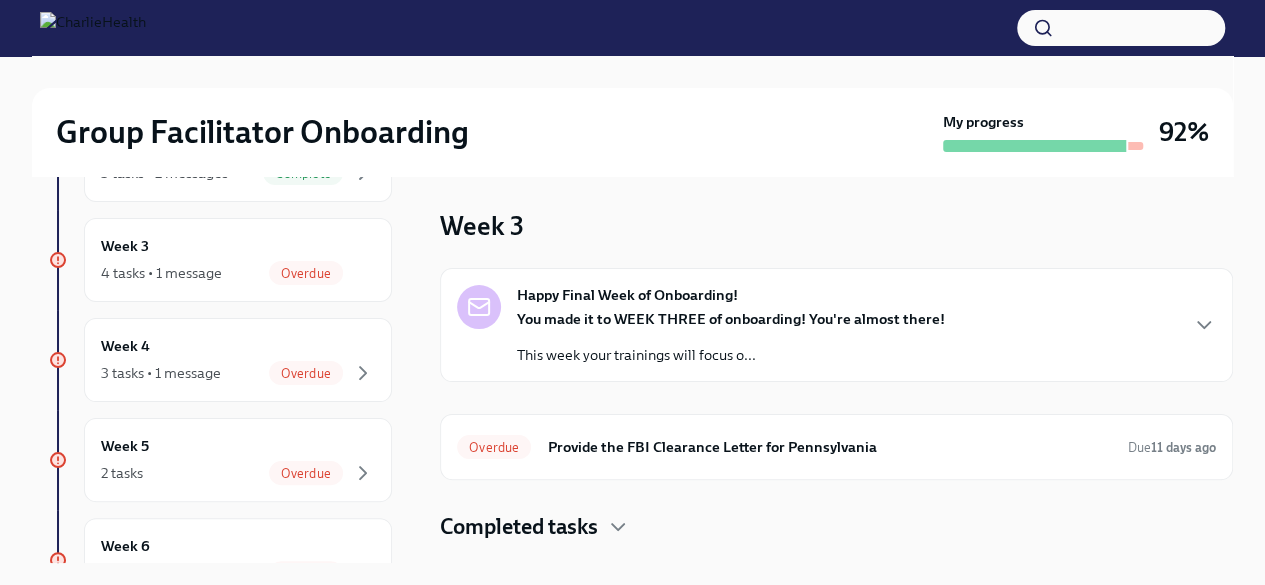 click on "Happy Final Week of Onboarding! You made it to WEEK THREE of onboarding! You're almost there!
This week your trainings will focus o..." at bounding box center (731, 325) 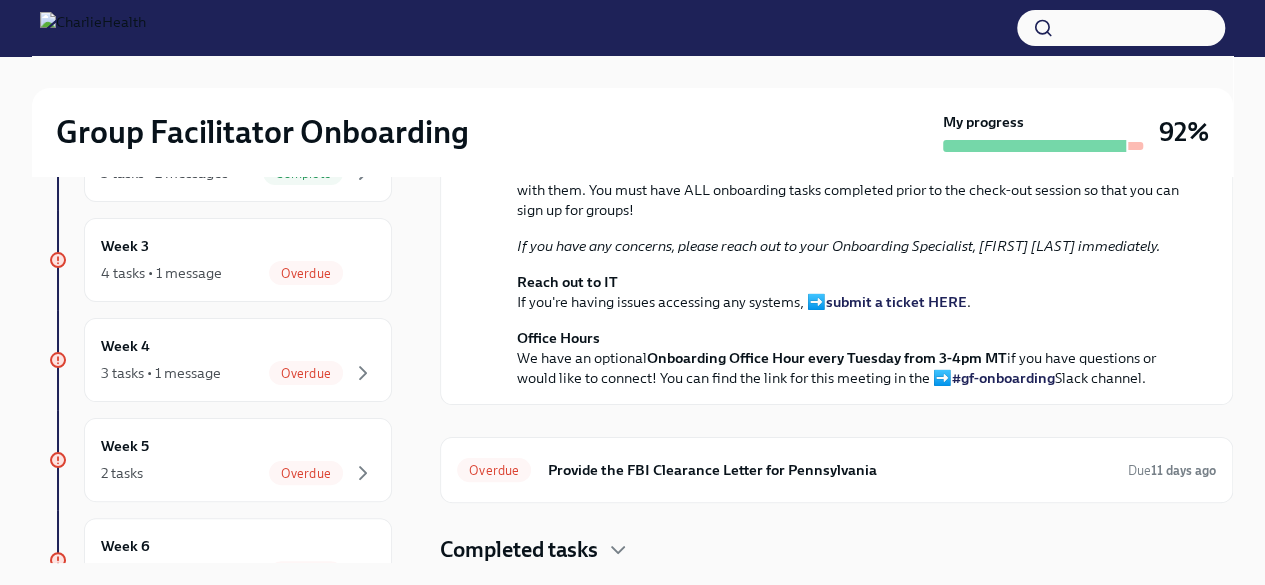 scroll, scrollTop: 706, scrollLeft: 0, axis: vertical 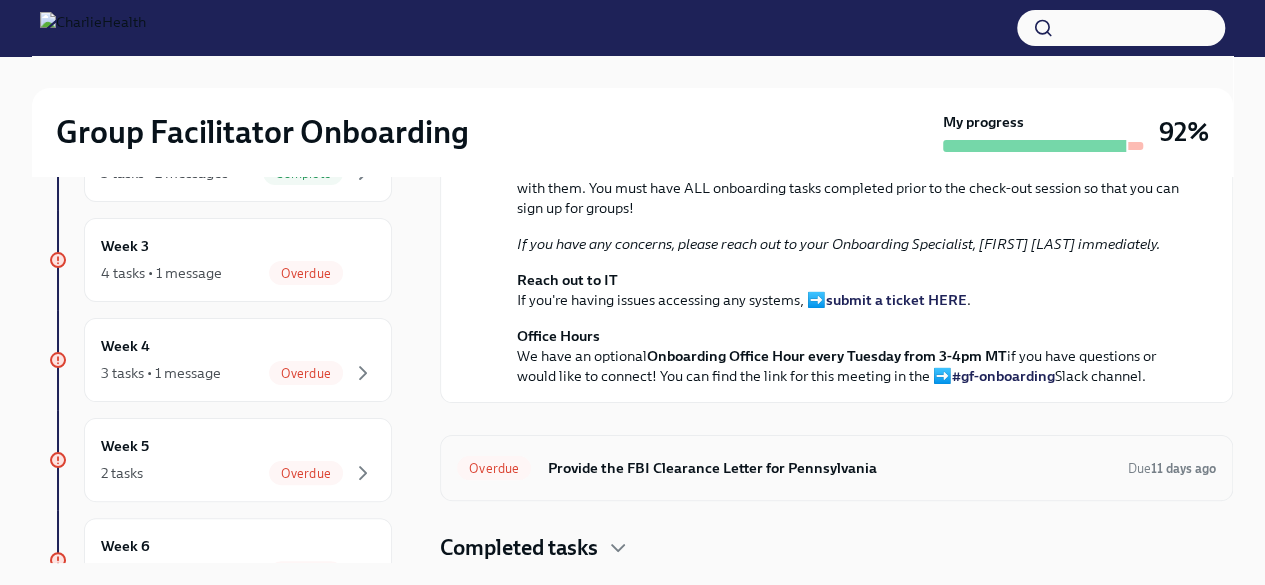 click on "Provide the FBI Clearance Letter for Pennsylvania" at bounding box center (829, 468) 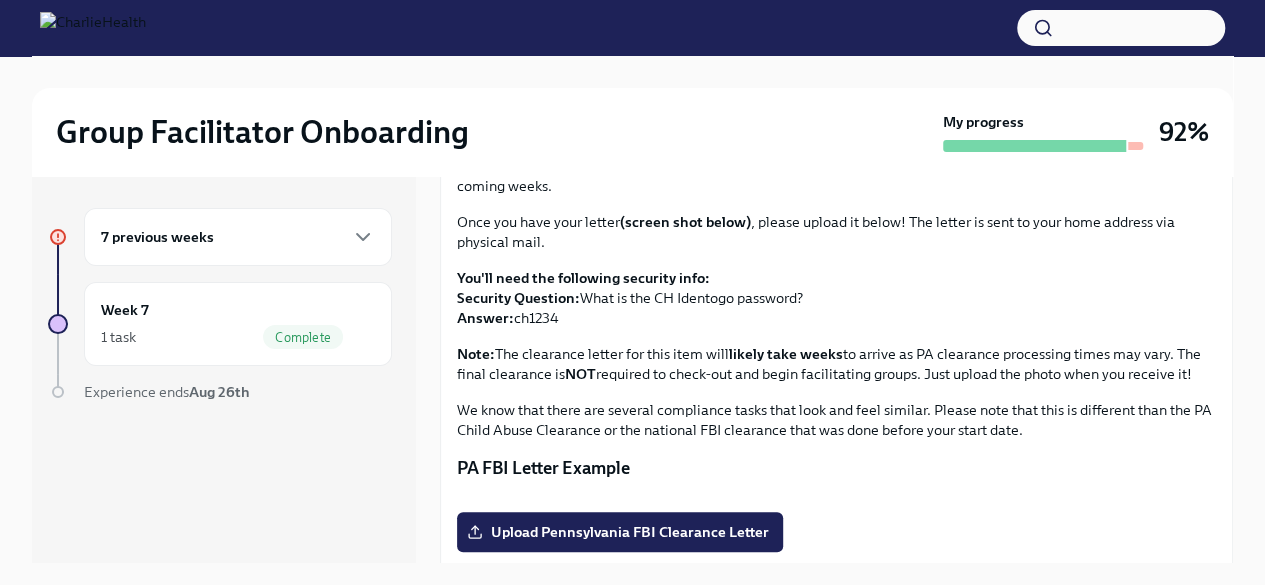 scroll, scrollTop: 0, scrollLeft: 0, axis: both 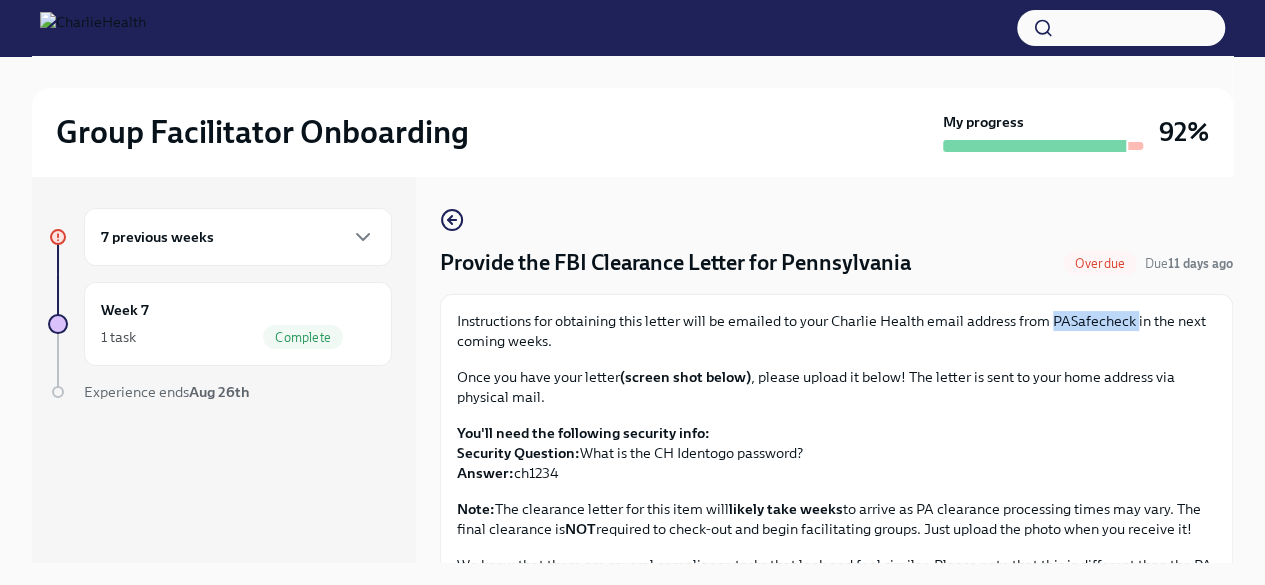 drag, startPoint x: 1134, startPoint y: 321, endPoint x: 1049, endPoint y: 321, distance: 85 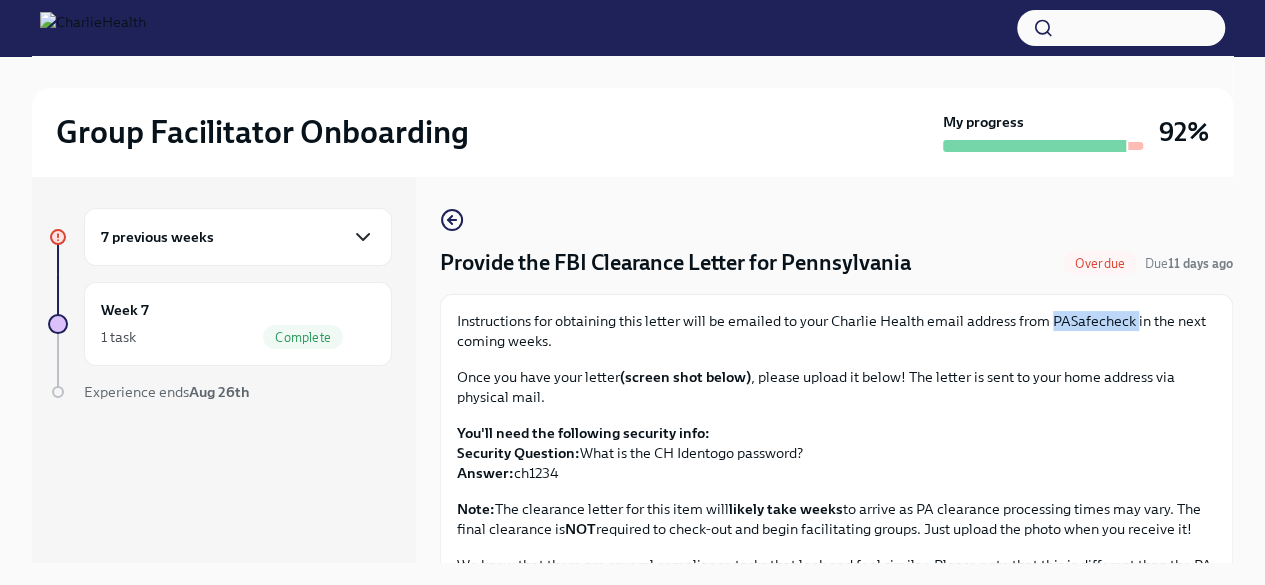 click 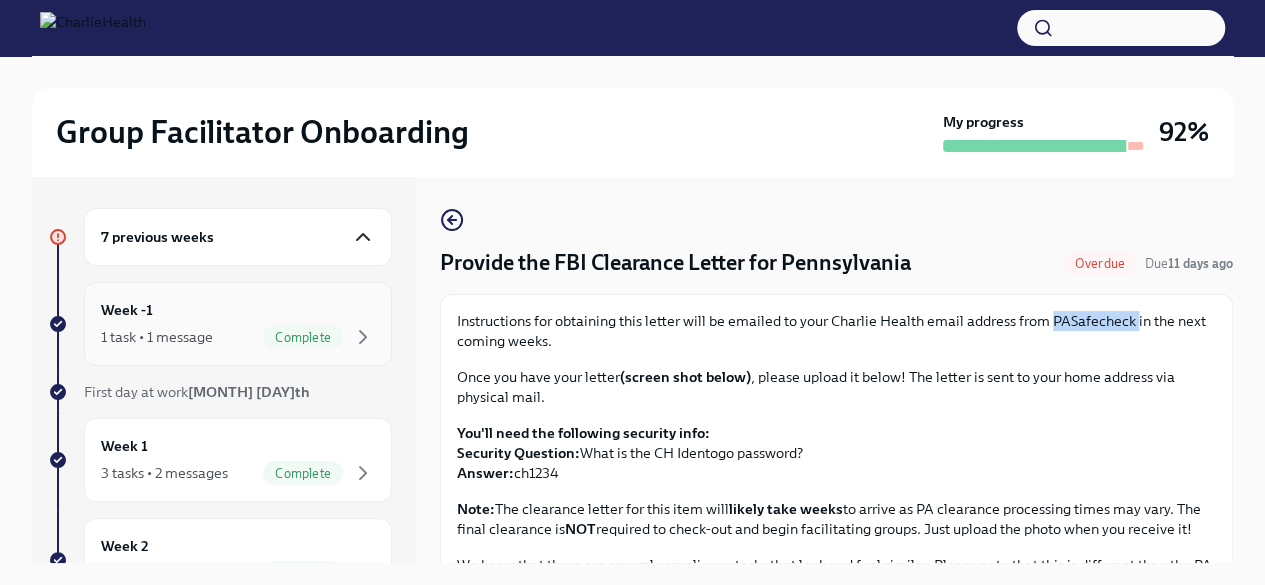 click on "1 task • 1 message Complete" at bounding box center [238, 337] 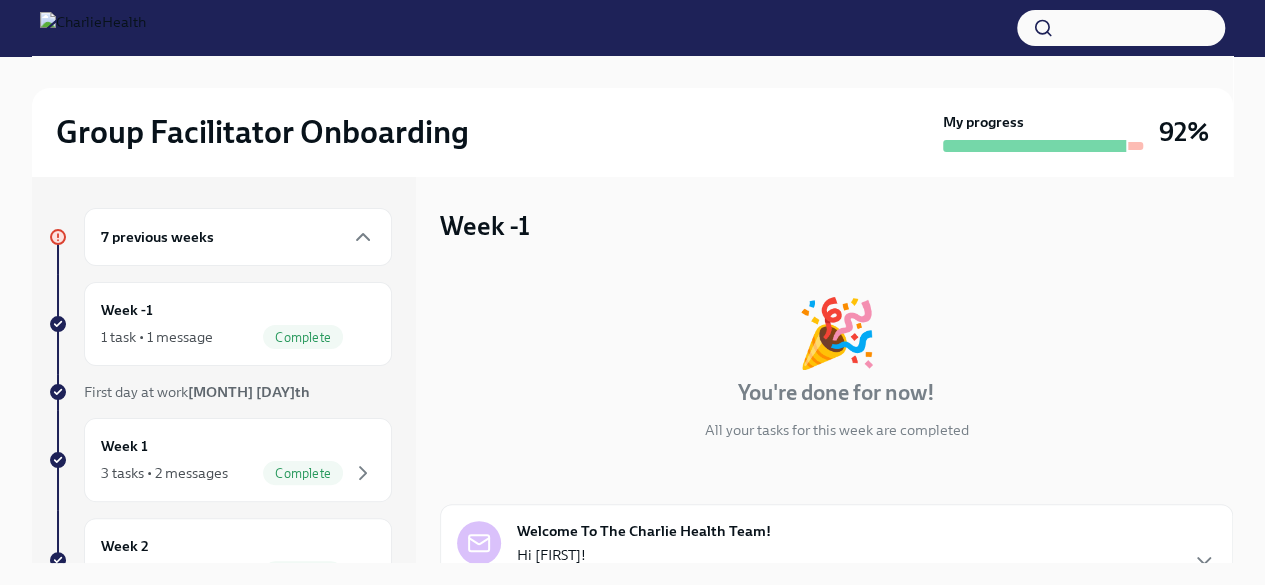 scroll, scrollTop: 197, scrollLeft: 0, axis: vertical 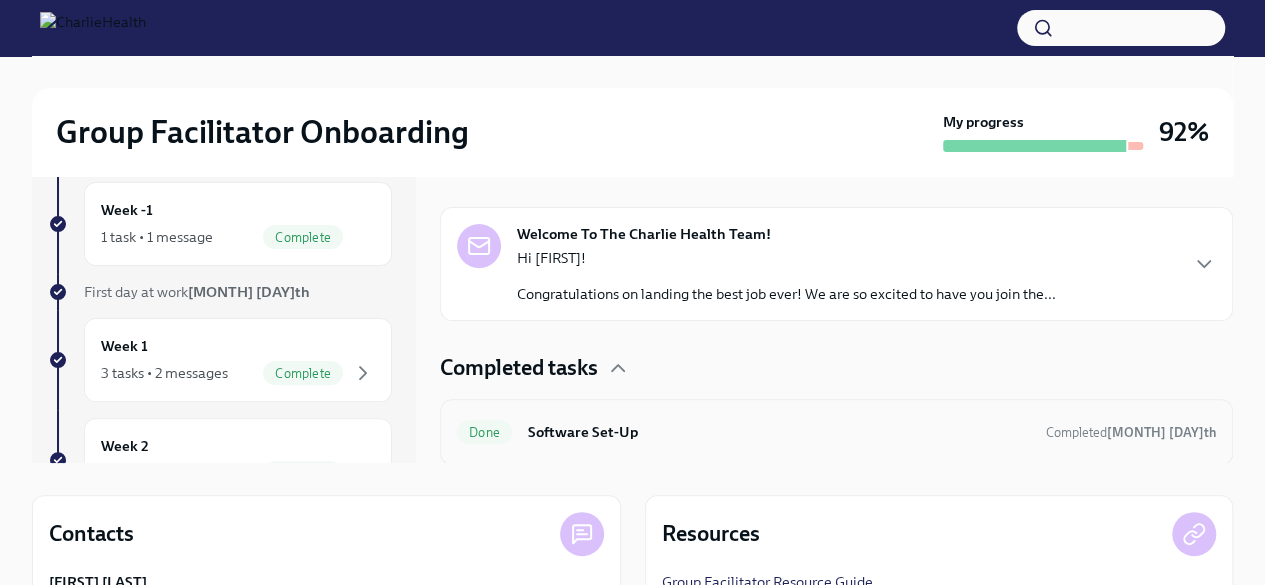 click on "Done Software Set-Up Completed  [MONTH] [DAY]th" at bounding box center (836, 432) 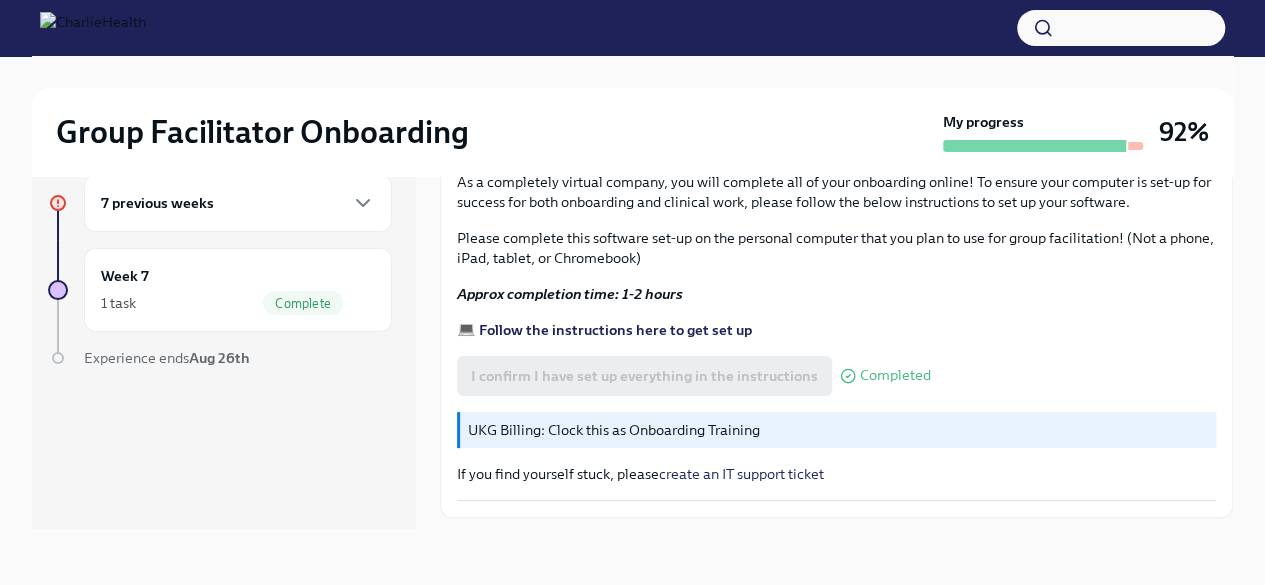 scroll, scrollTop: 742, scrollLeft: 0, axis: vertical 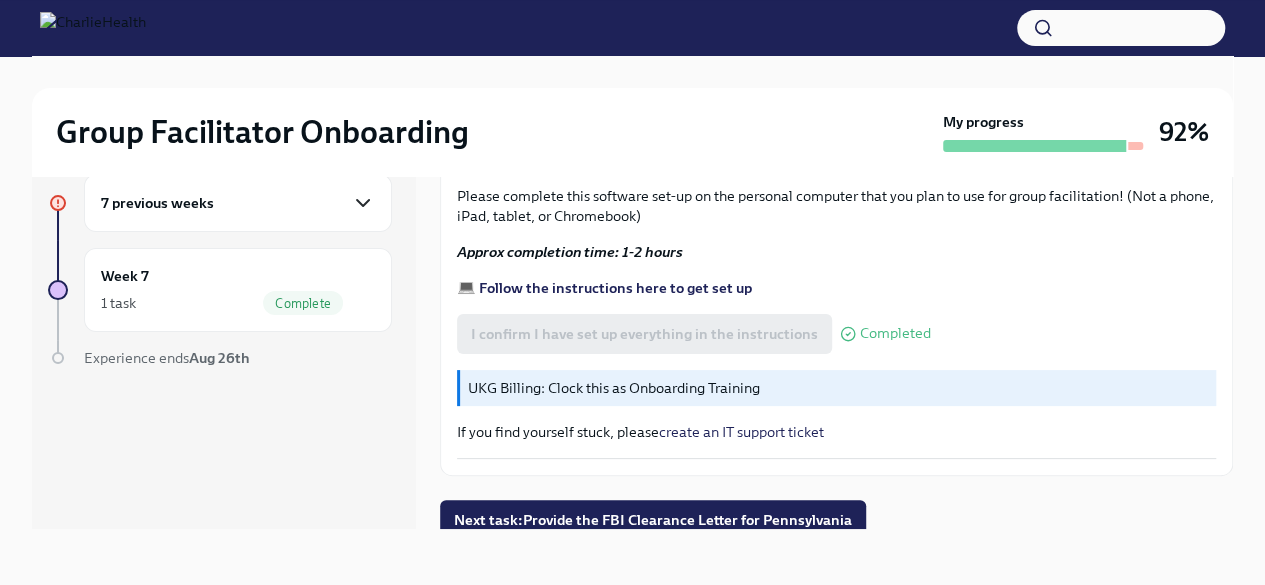 click 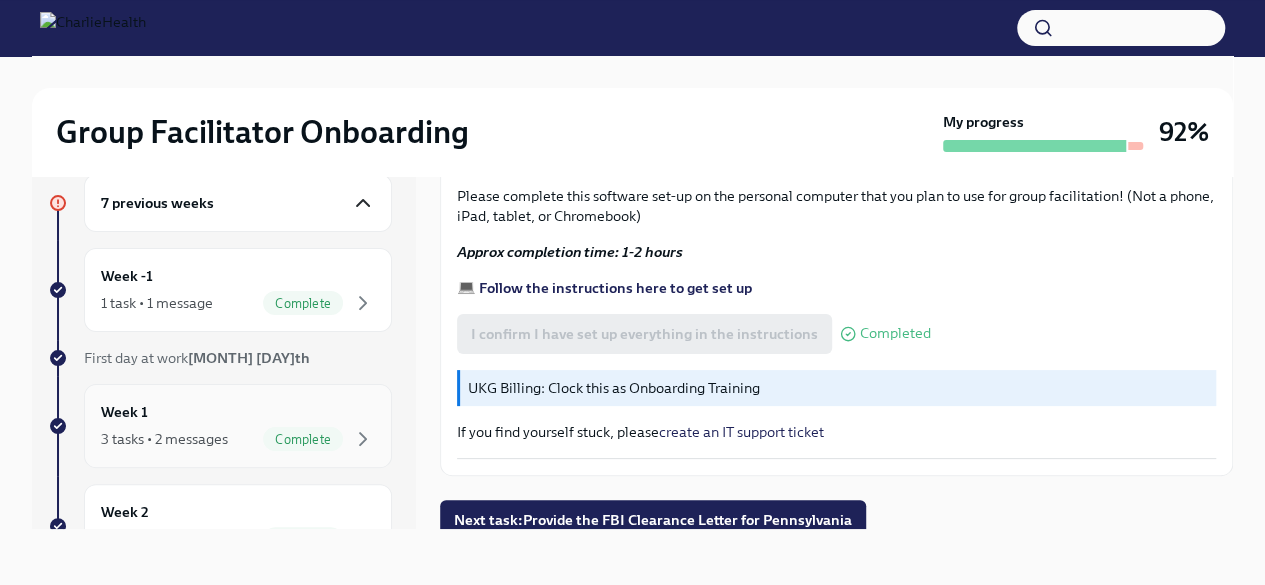 click on "Week 1 3 tasks • 2 messages Complete" at bounding box center (238, 426) 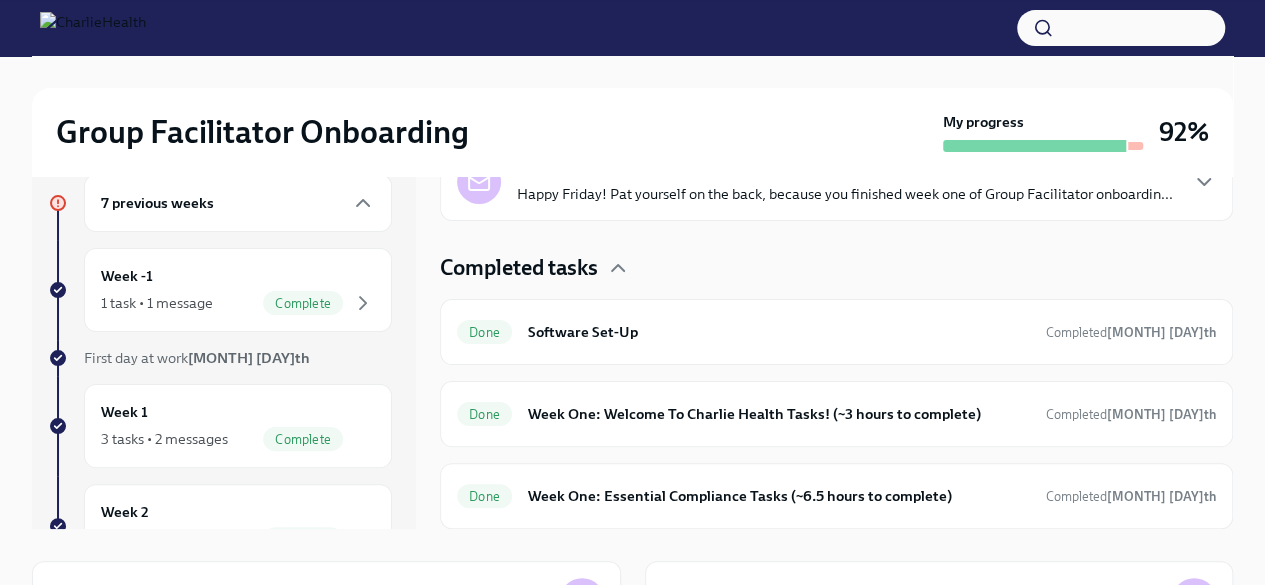 scroll, scrollTop: 453, scrollLeft: 0, axis: vertical 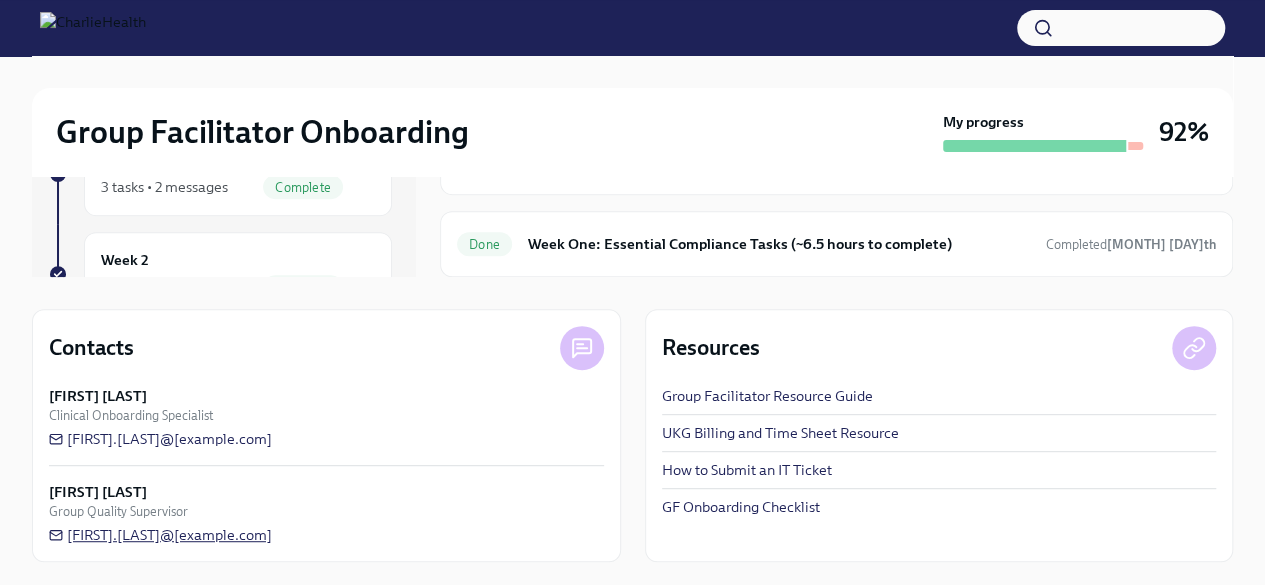 drag, startPoint x: 326, startPoint y: 535, endPoint x: 56, endPoint y: 537, distance: 270.00742 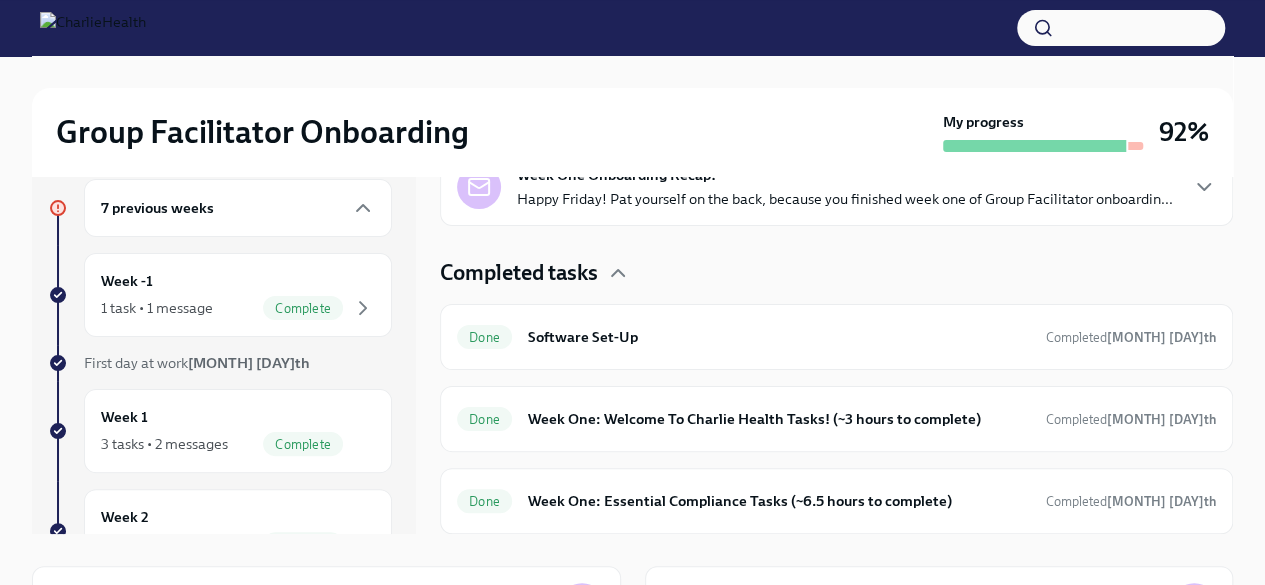 scroll, scrollTop: 0, scrollLeft: 0, axis: both 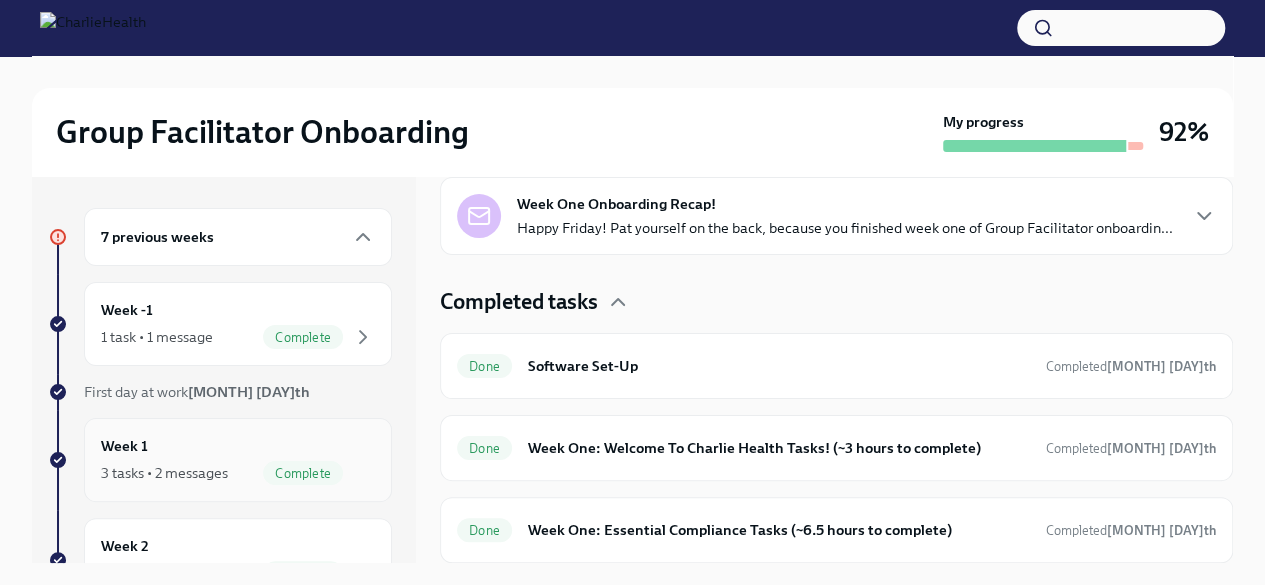 click on "3 tasks • 2 messages" at bounding box center (164, 473) 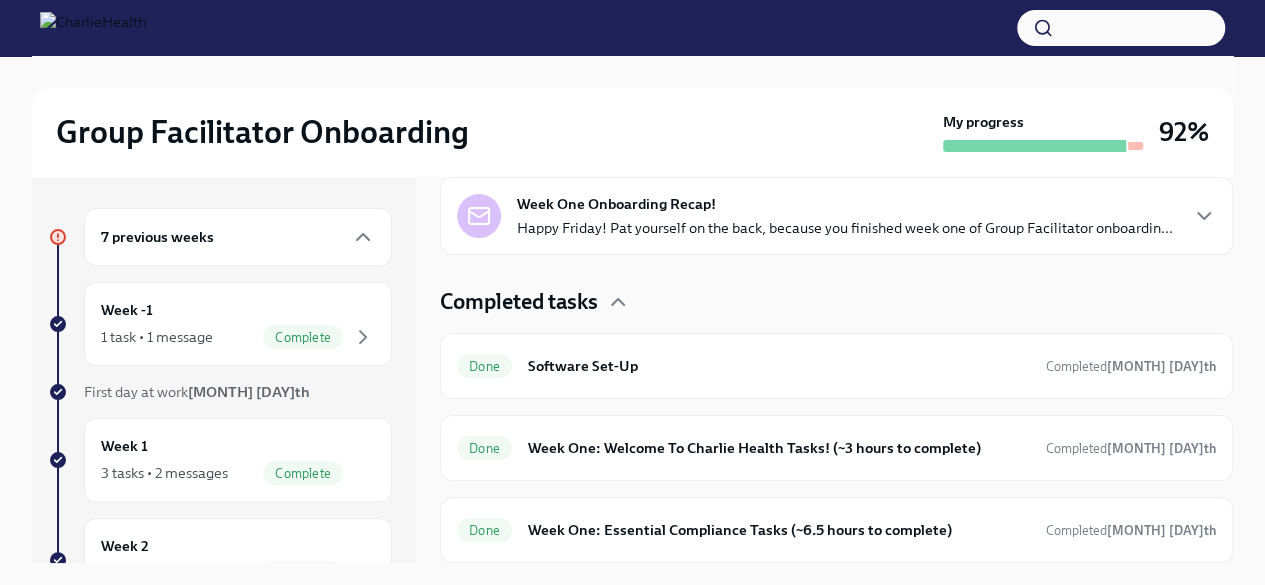 scroll, scrollTop: 286, scrollLeft: 0, axis: vertical 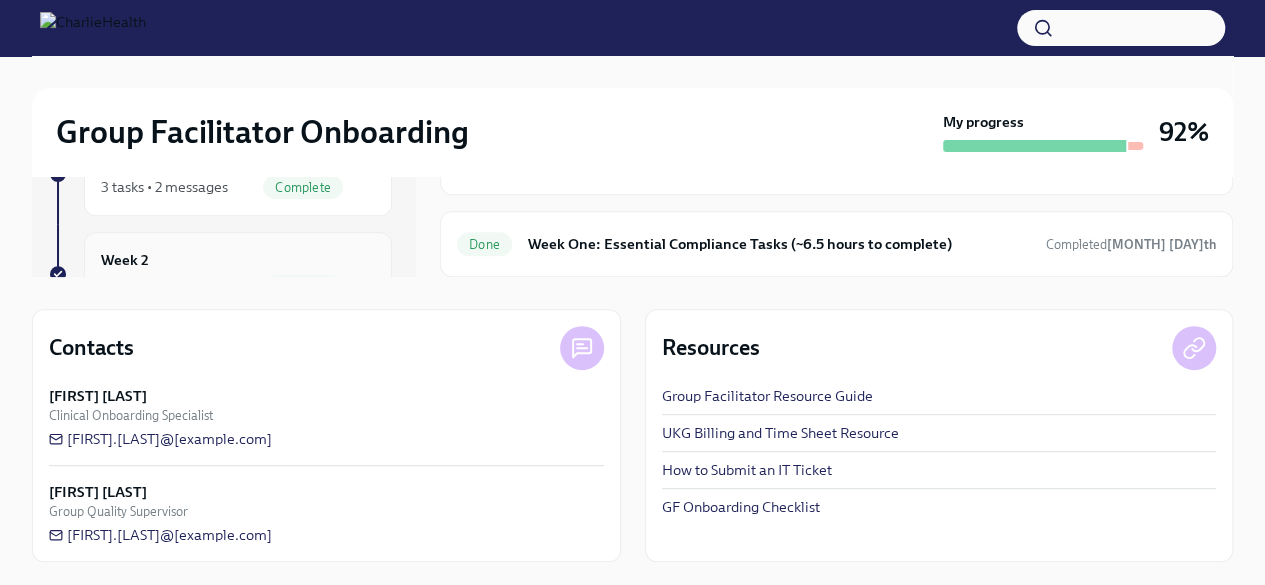 click on "Week 2 3 tasks • 2 messages Complete" at bounding box center [238, 274] 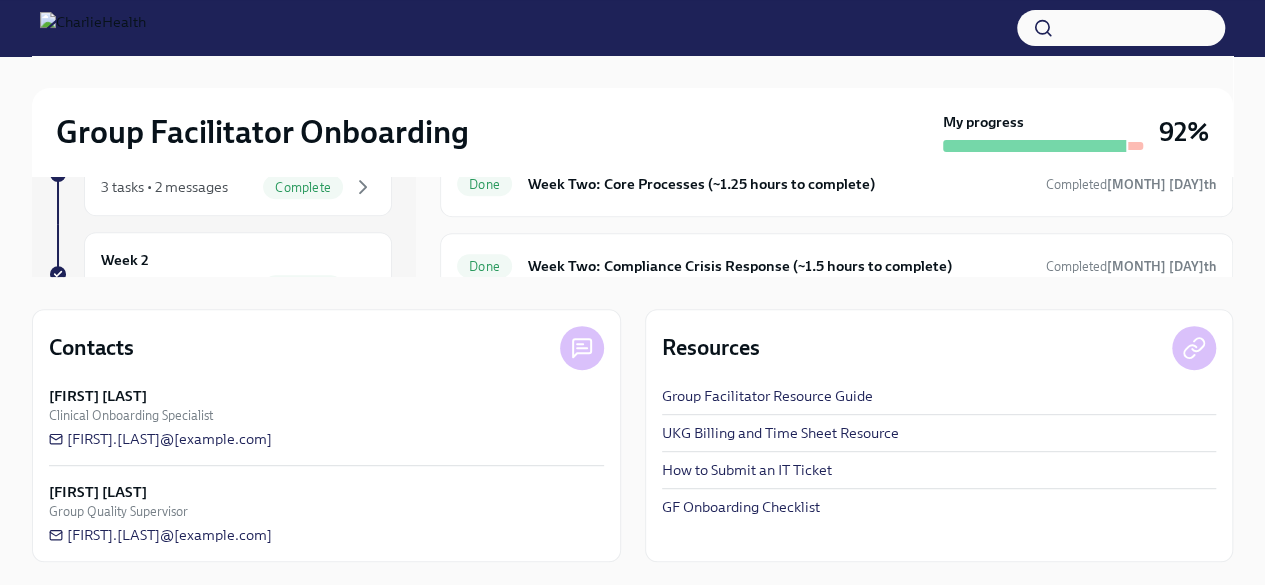 scroll, scrollTop: 489, scrollLeft: 0, axis: vertical 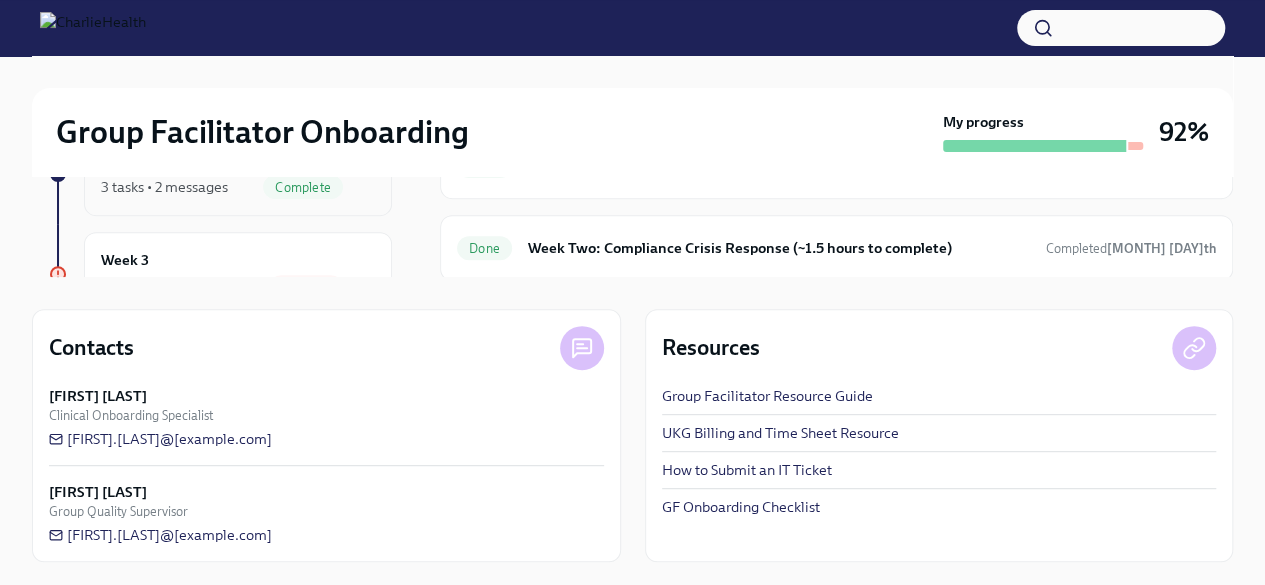 click on "3 tasks • 2 messages" at bounding box center (164, 187) 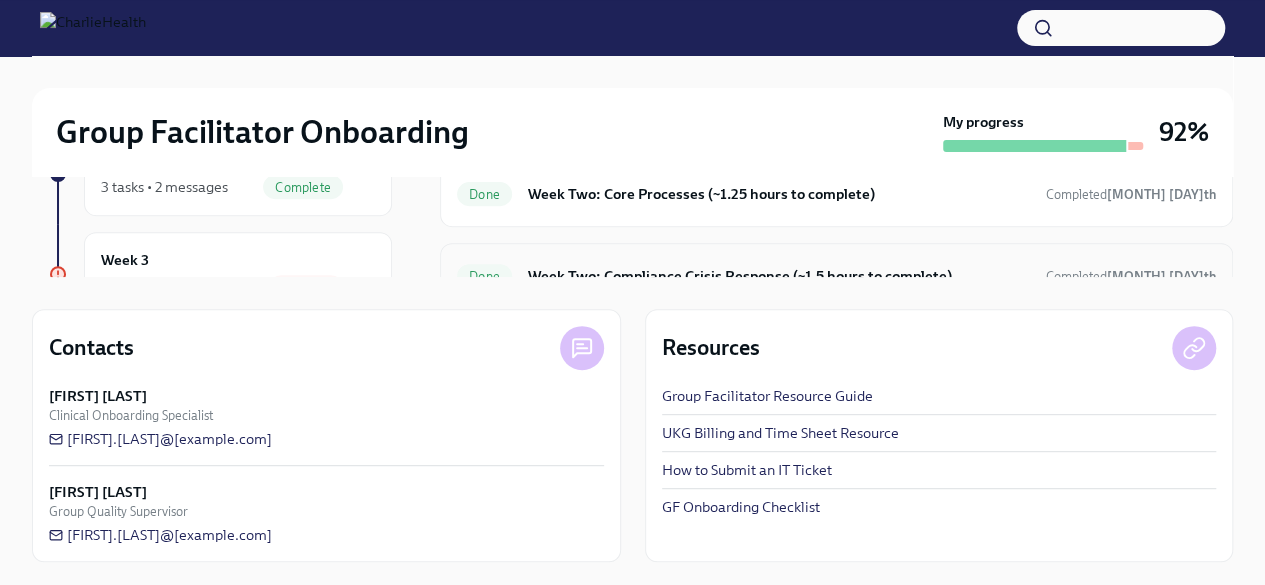 scroll, scrollTop: 489, scrollLeft: 0, axis: vertical 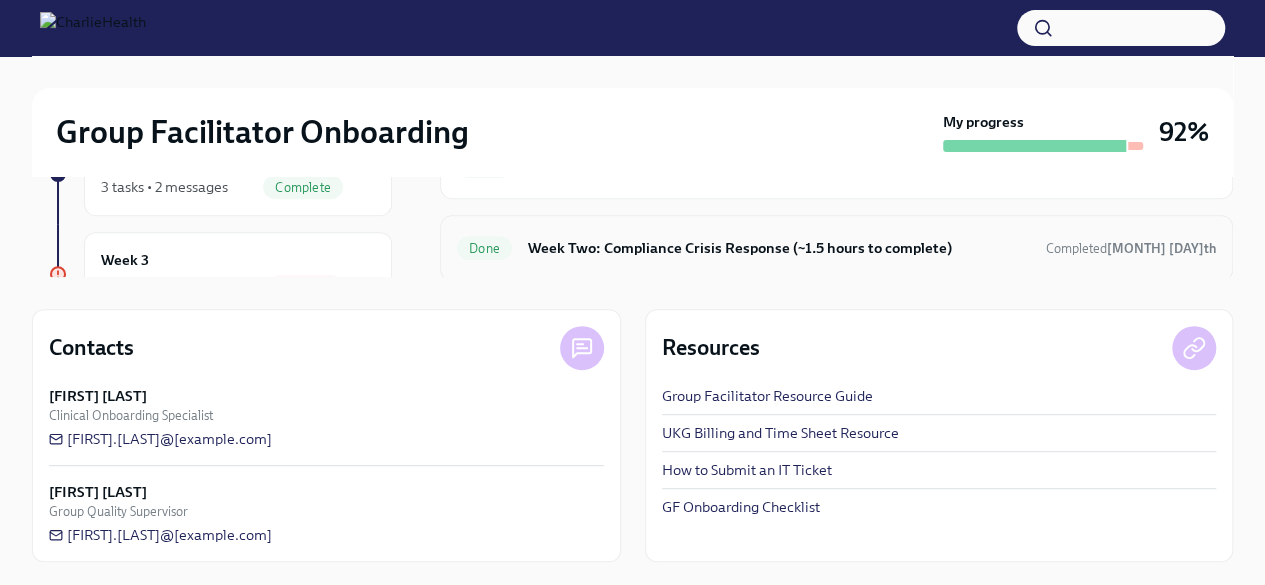 click on "Week Two: Compliance Crisis Response (~1.5 hours to complete)" at bounding box center [779, 248] 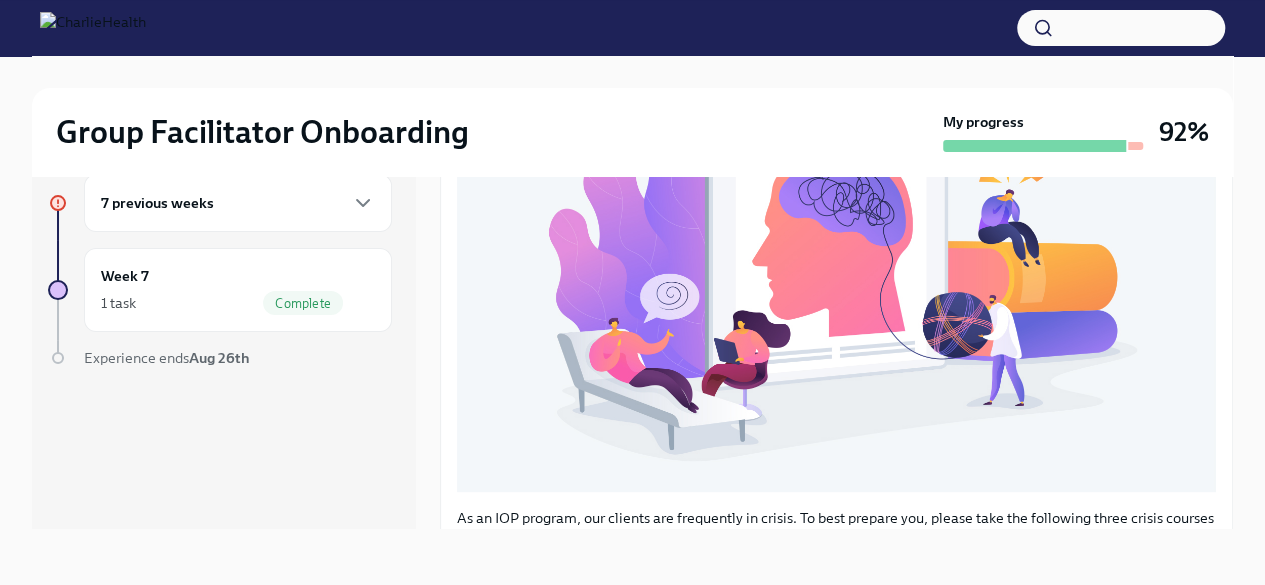 scroll, scrollTop: 830, scrollLeft: 0, axis: vertical 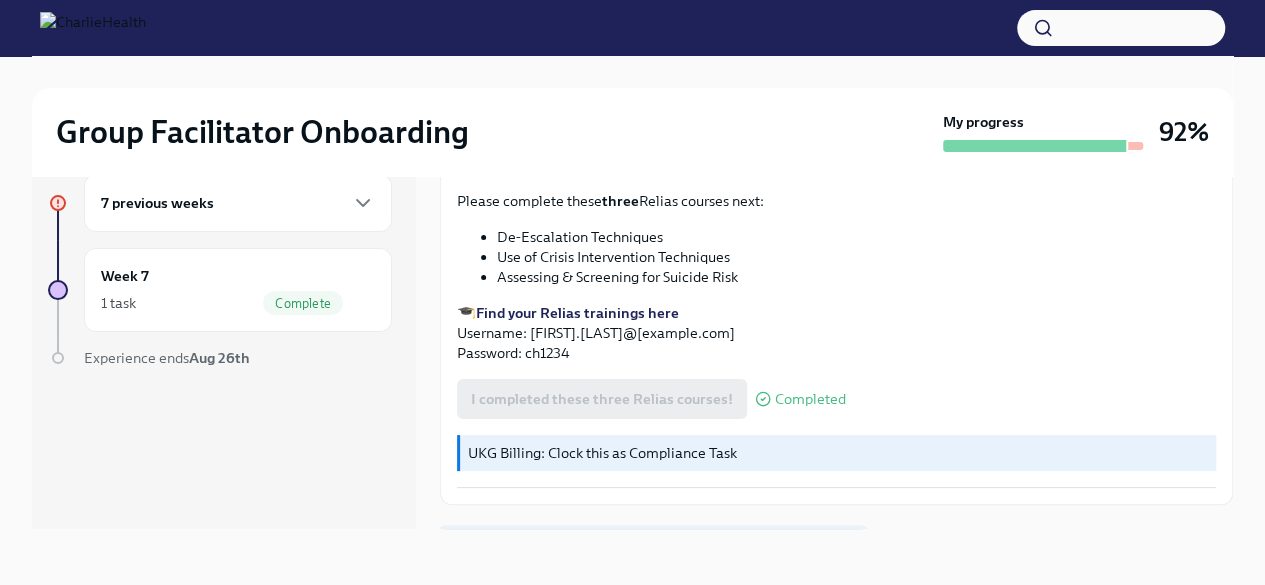 click on "Next task :  Provide the FBI Clearance Letter for Pennsylvania" at bounding box center [653, 549] 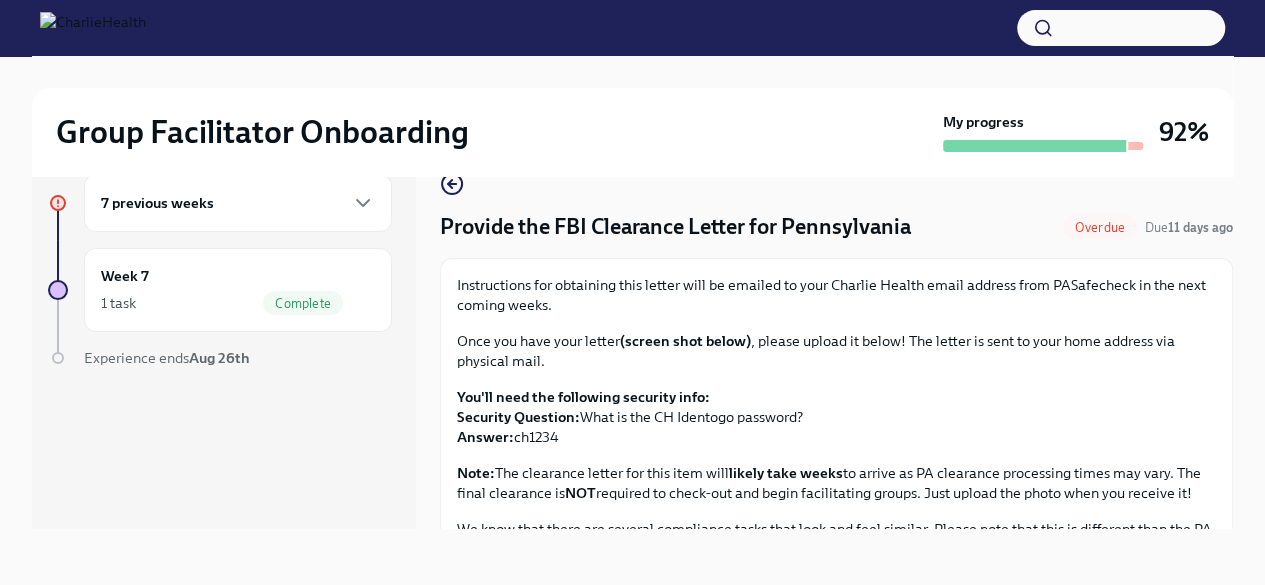 scroll, scrollTop: 0, scrollLeft: 0, axis: both 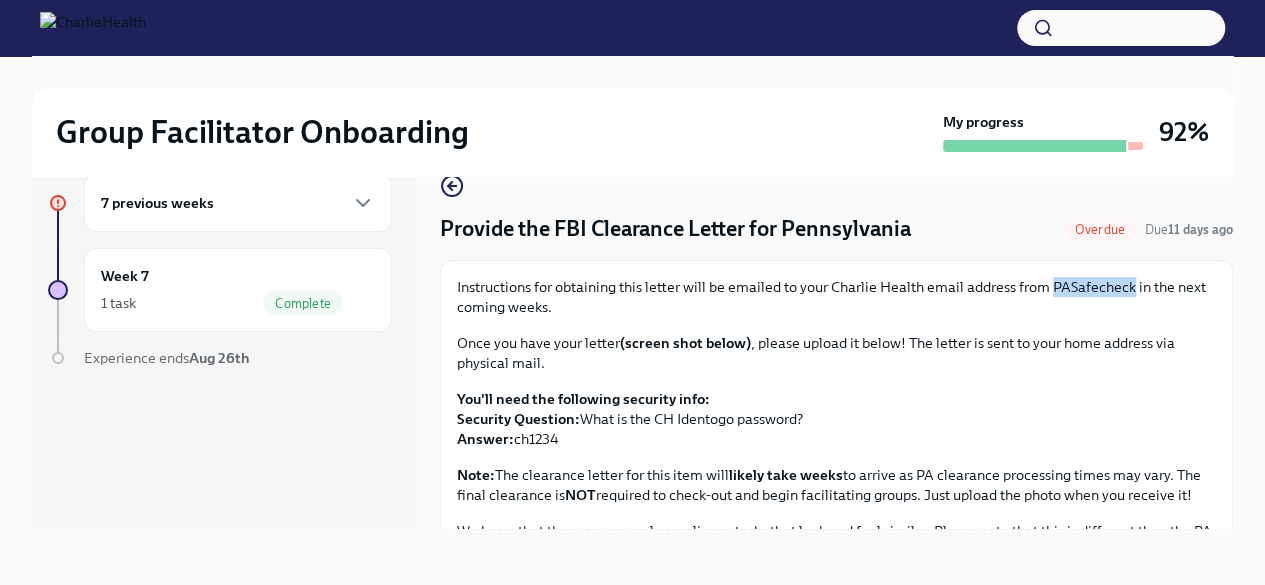 drag, startPoint x: 1131, startPoint y: 287, endPoint x: 1052, endPoint y: 281, distance: 79.22752 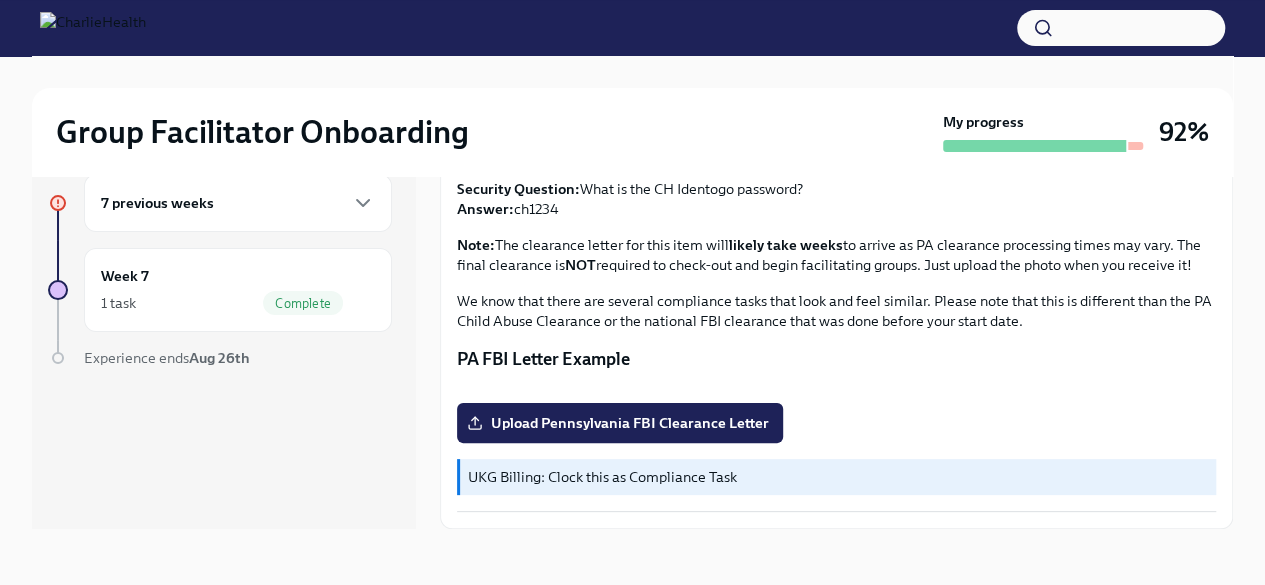 scroll, scrollTop: 300, scrollLeft: 0, axis: vertical 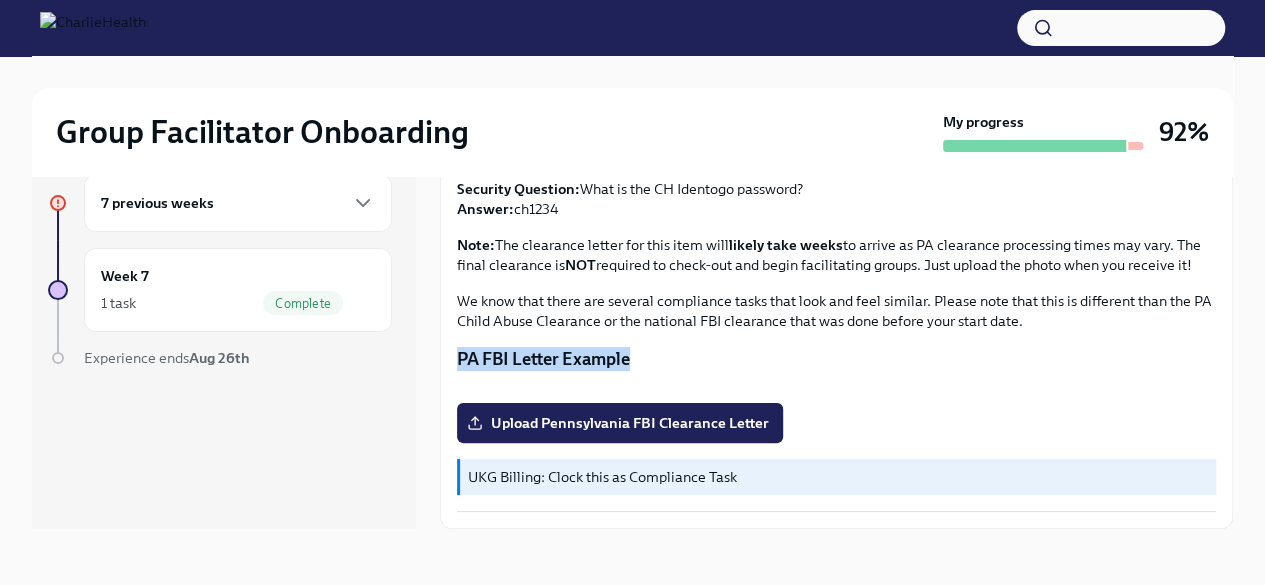 drag, startPoint x: 610, startPoint y: 292, endPoint x: 448, endPoint y: 288, distance: 162.04938 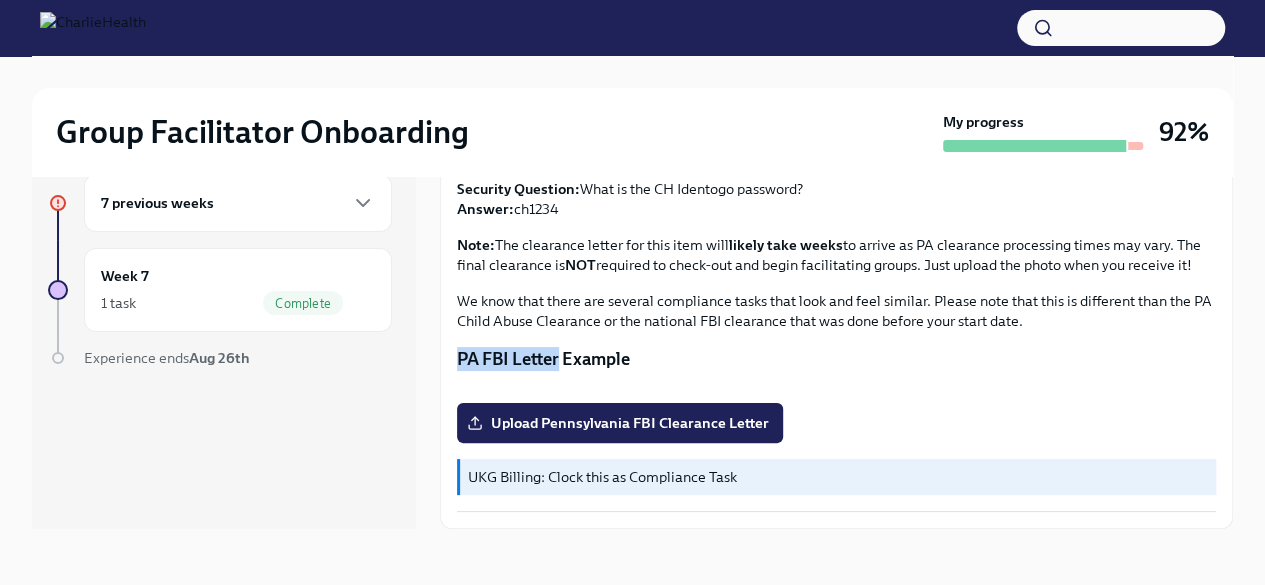 drag, startPoint x: 559, startPoint y: 295, endPoint x: 454, endPoint y: 295, distance: 105 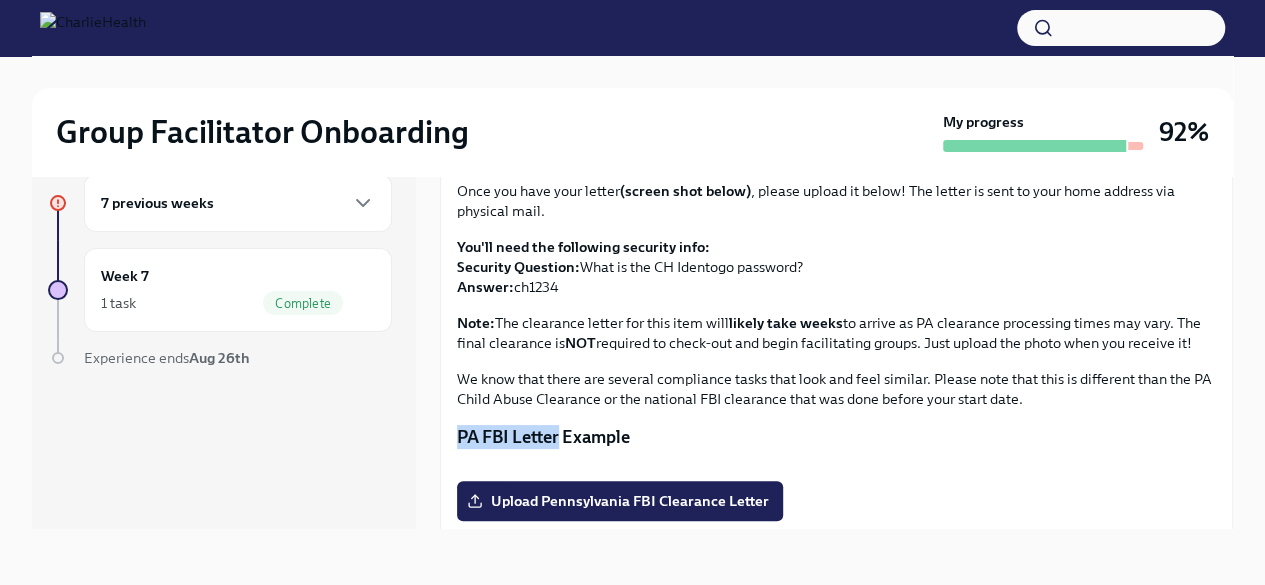 scroll, scrollTop: 0, scrollLeft: 0, axis: both 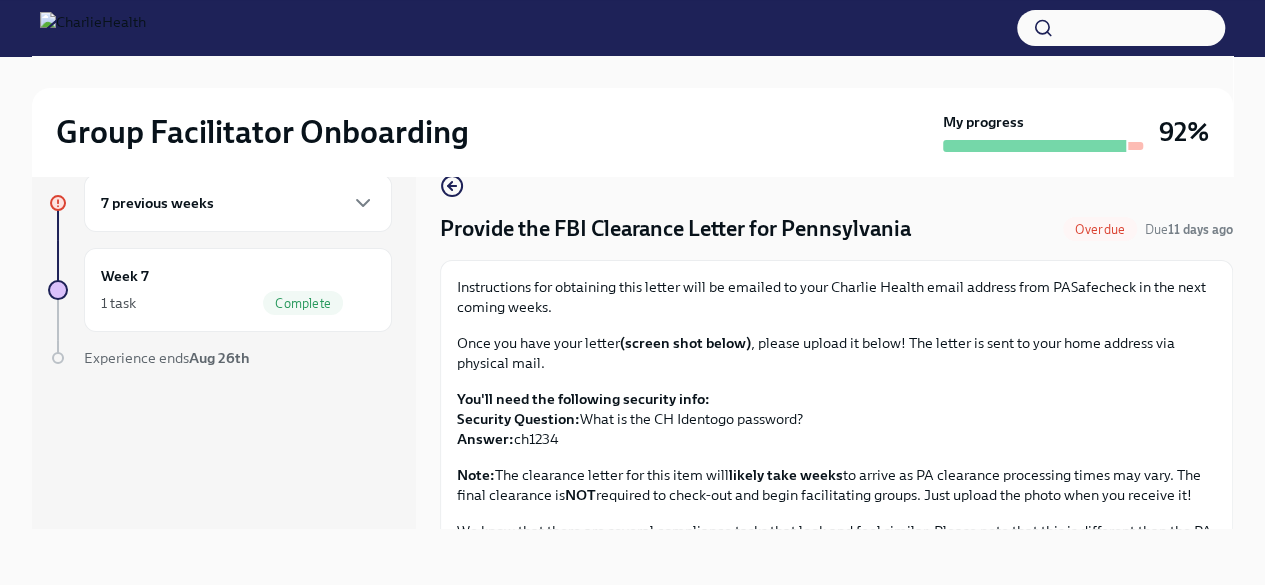 click on "Instructions for obtaining this letter will be emailed to your Charlie Health email address from PASafecheck in the next coming weeks." at bounding box center (836, 297) 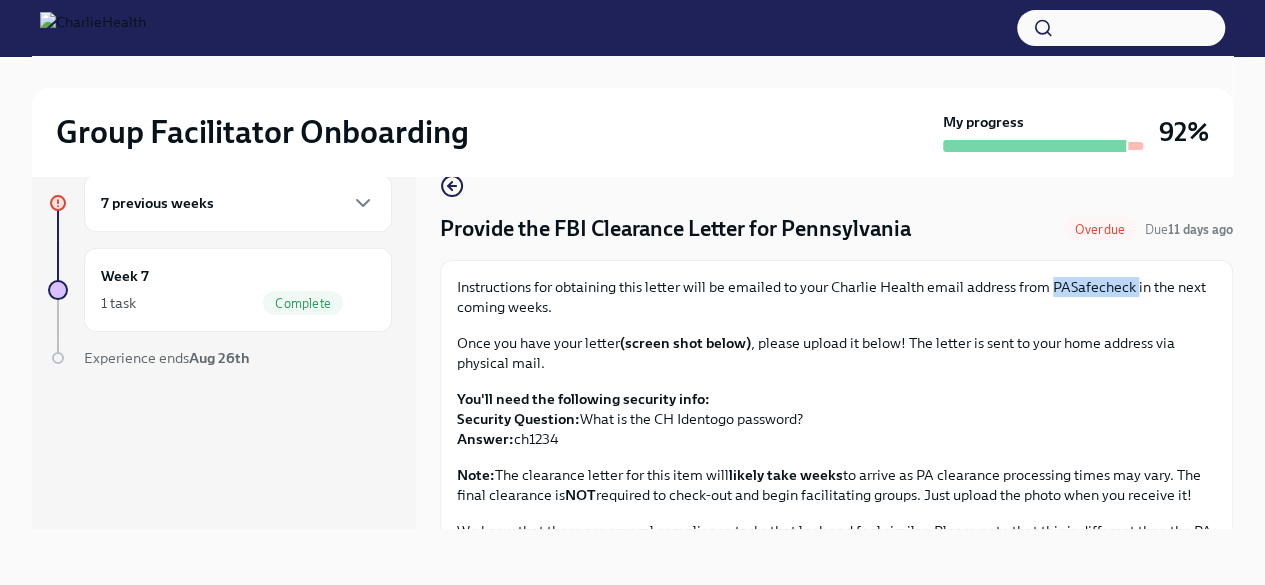 drag, startPoint x: 1133, startPoint y: 289, endPoint x: 1052, endPoint y: 282, distance: 81.3019 